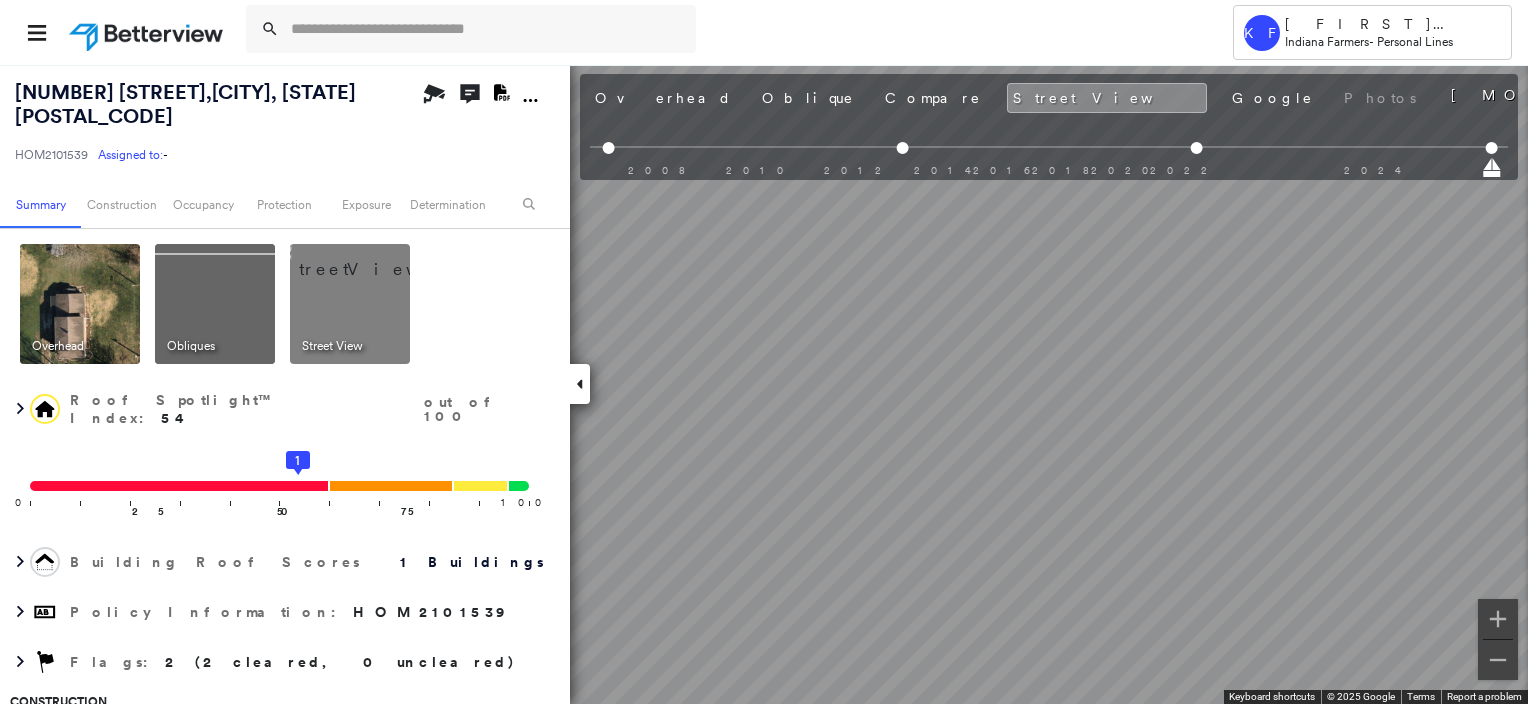 scroll, scrollTop: 0, scrollLeft: 0, axis: both 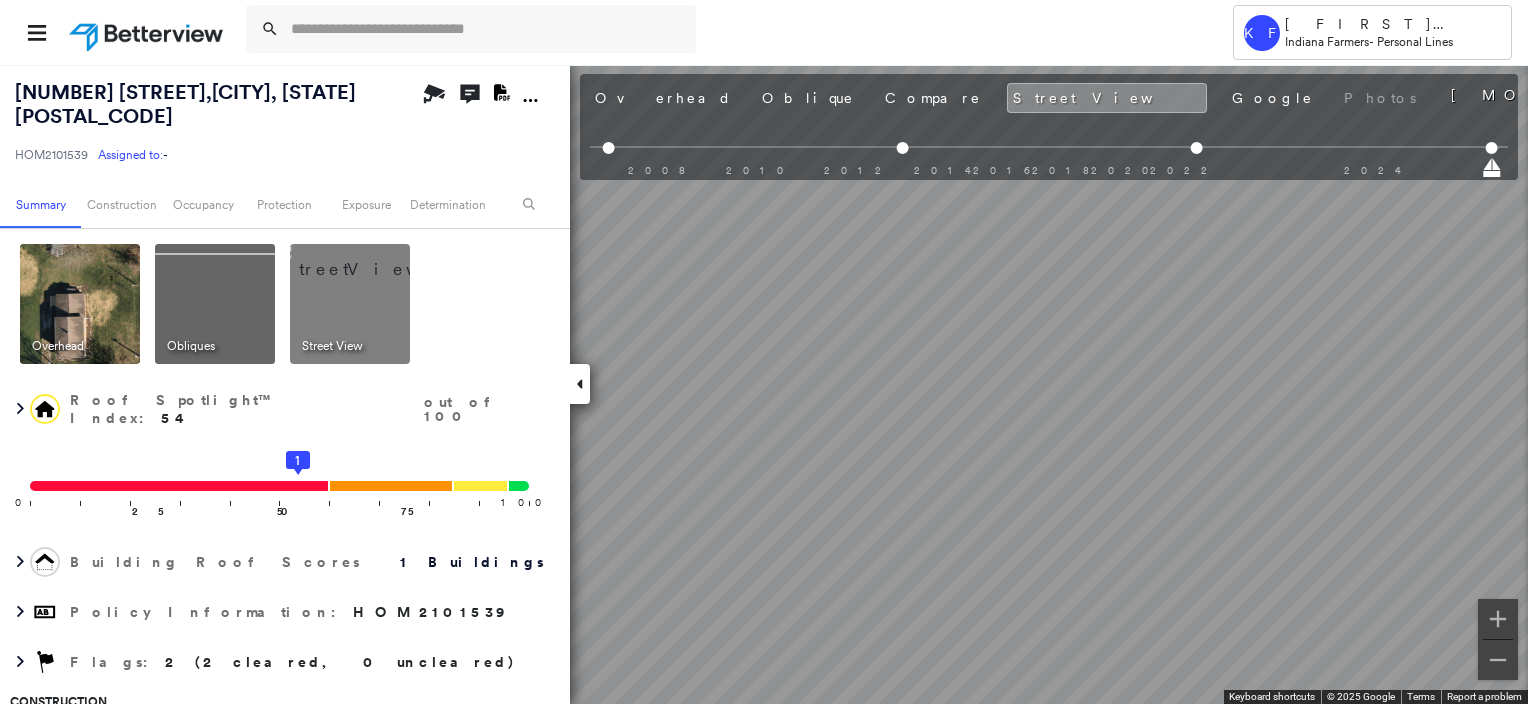 click at bounding box center (374, 259) 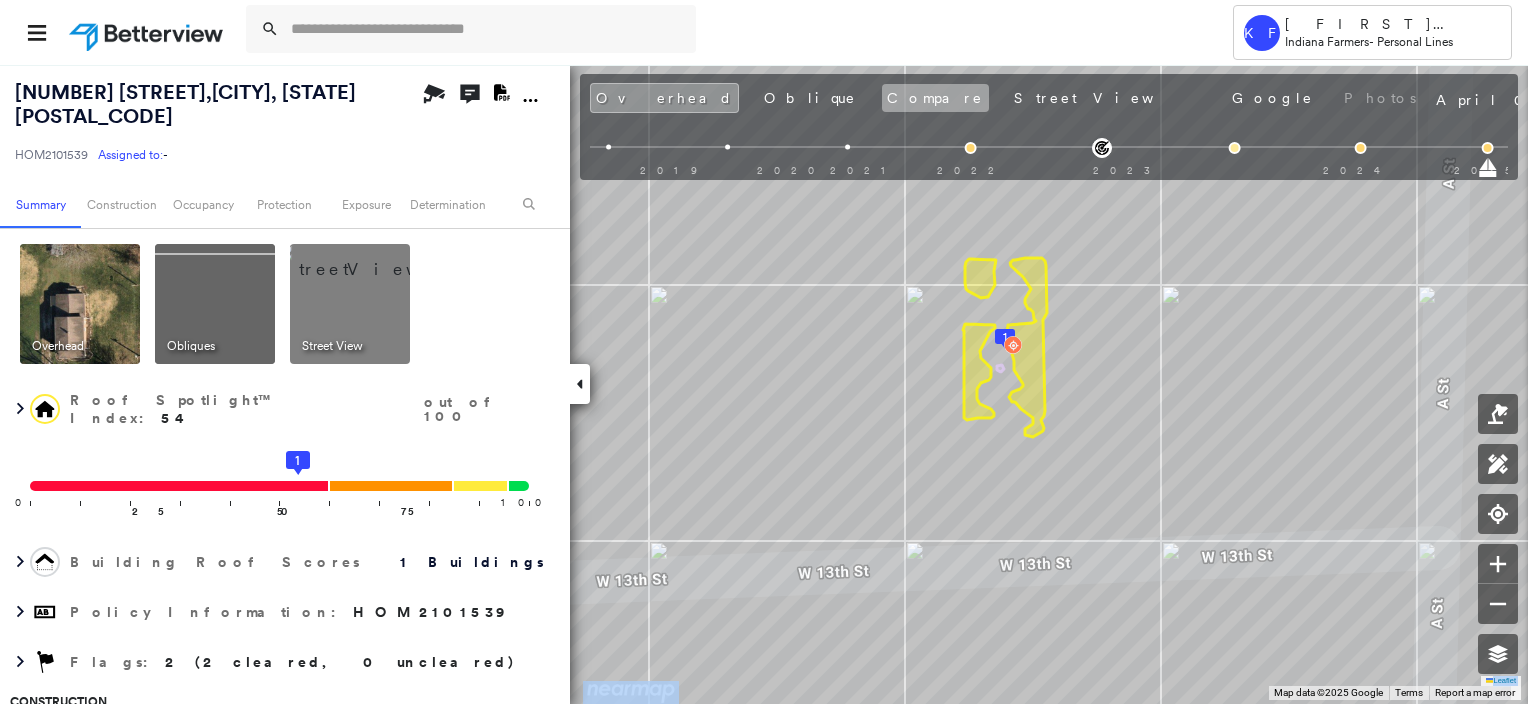 click on "Compare" at bounding box center (935, 98) 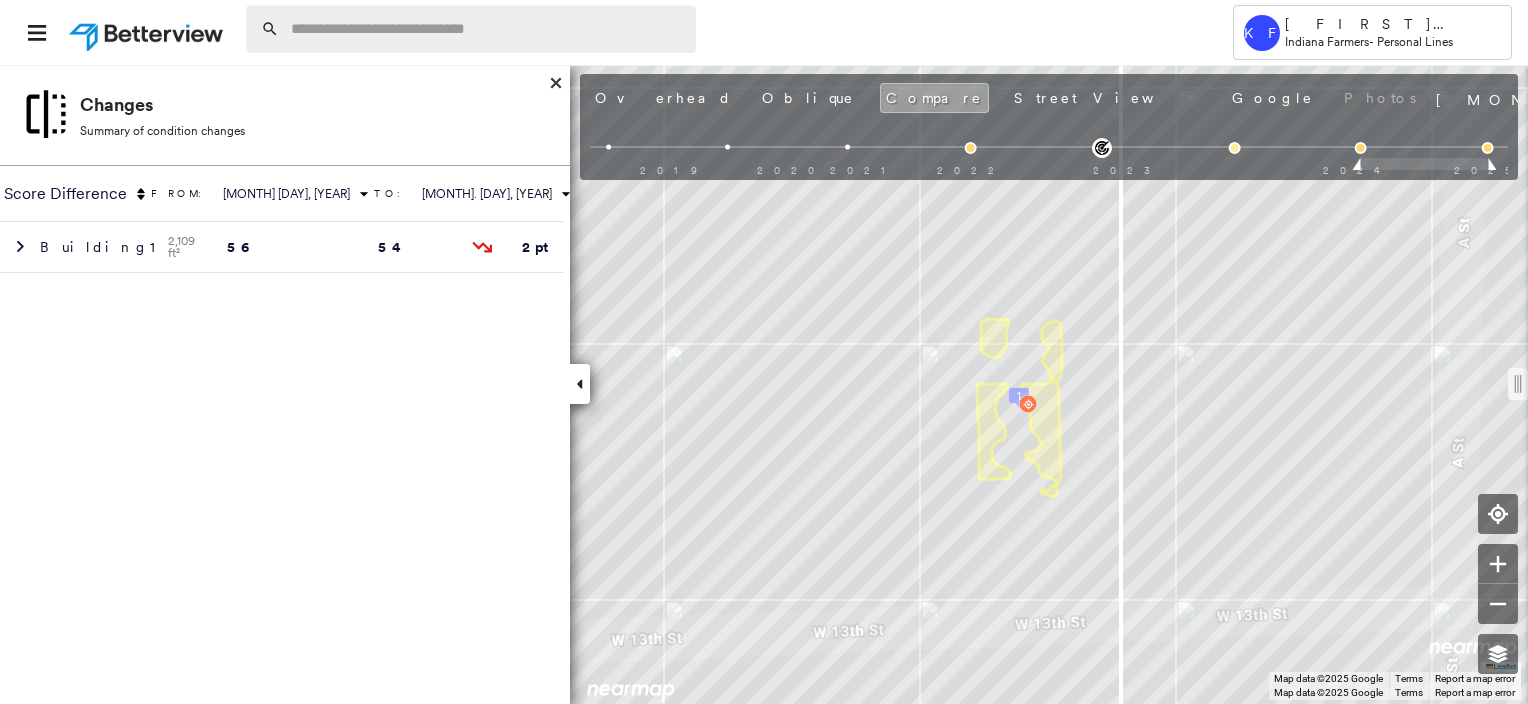click at bounding box center (487, 29) 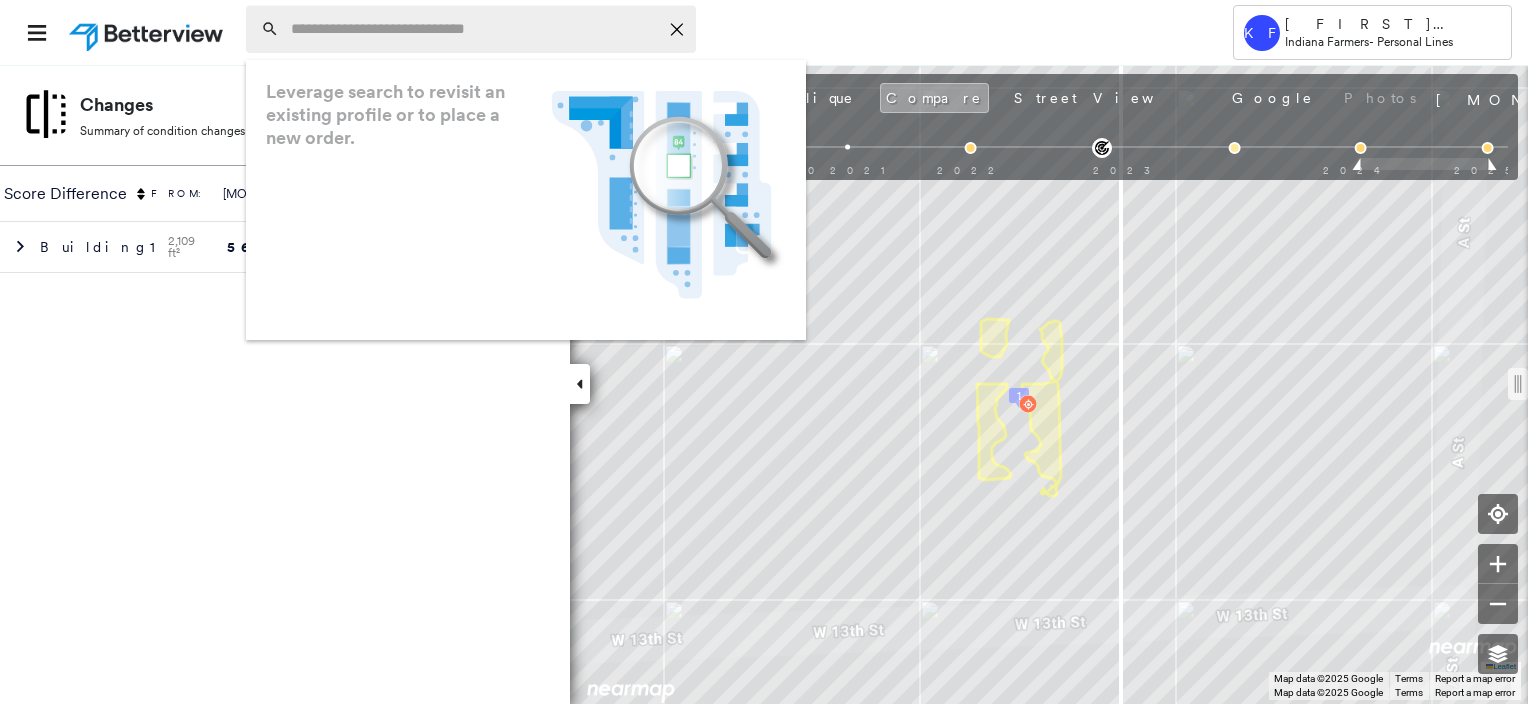 paste on "**********" 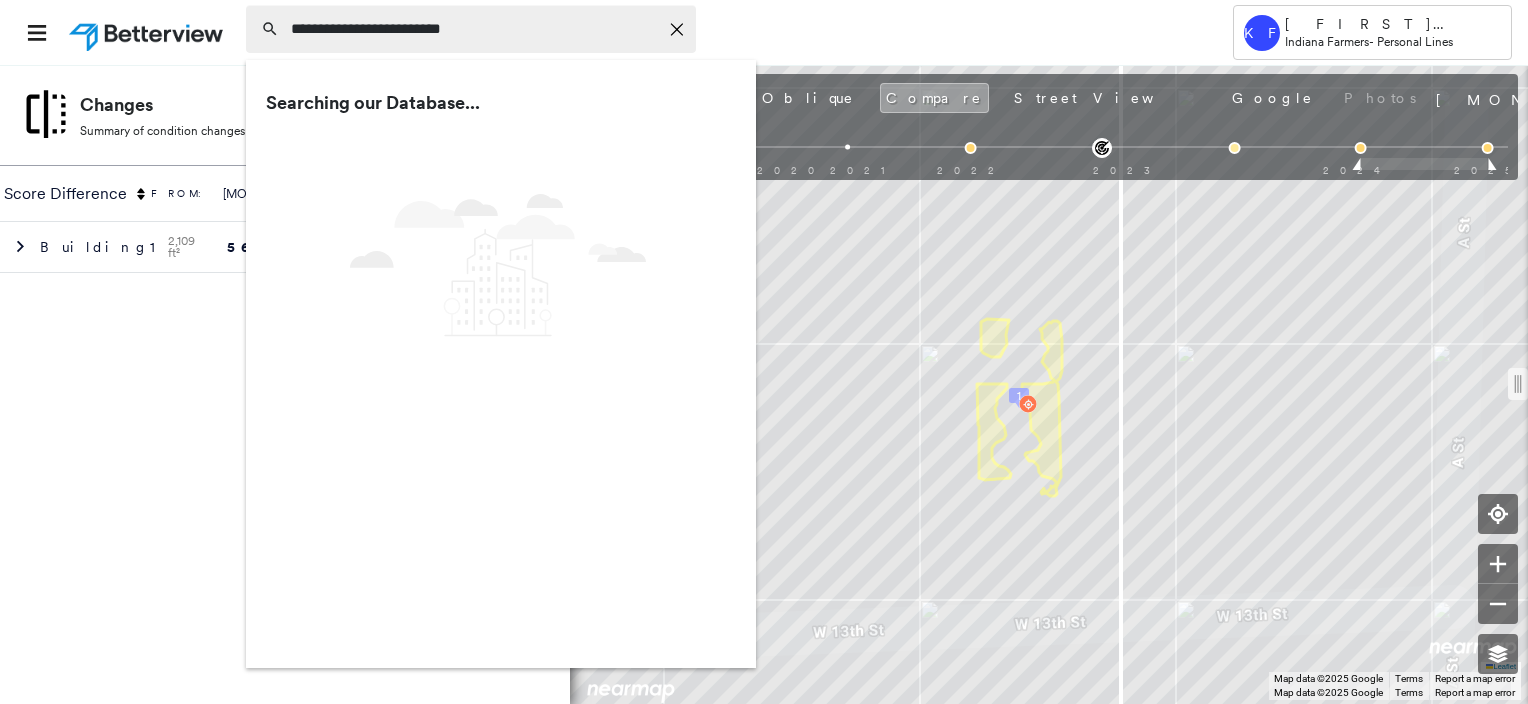type on "**********" 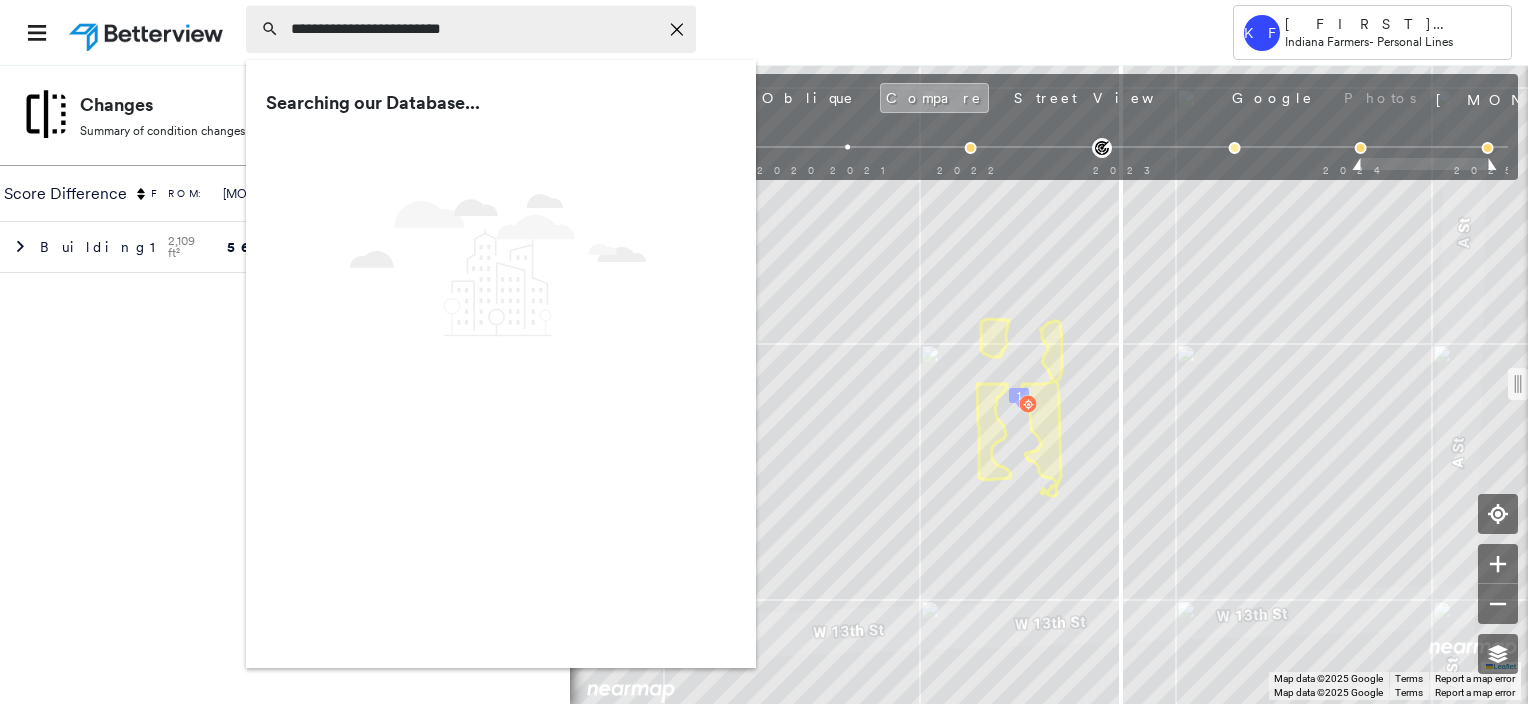 click on "Icon_Closemodal" 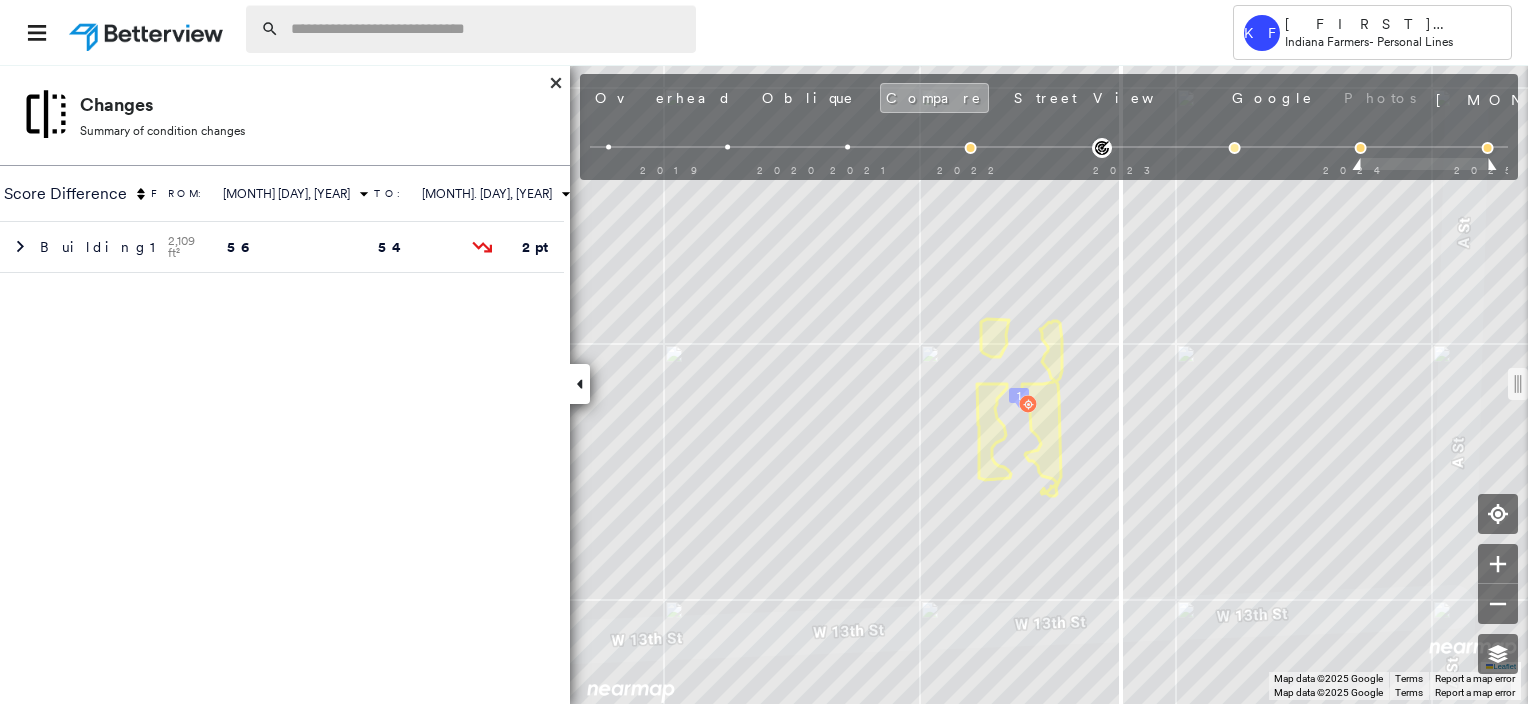 click at bounding box center [487, 29] 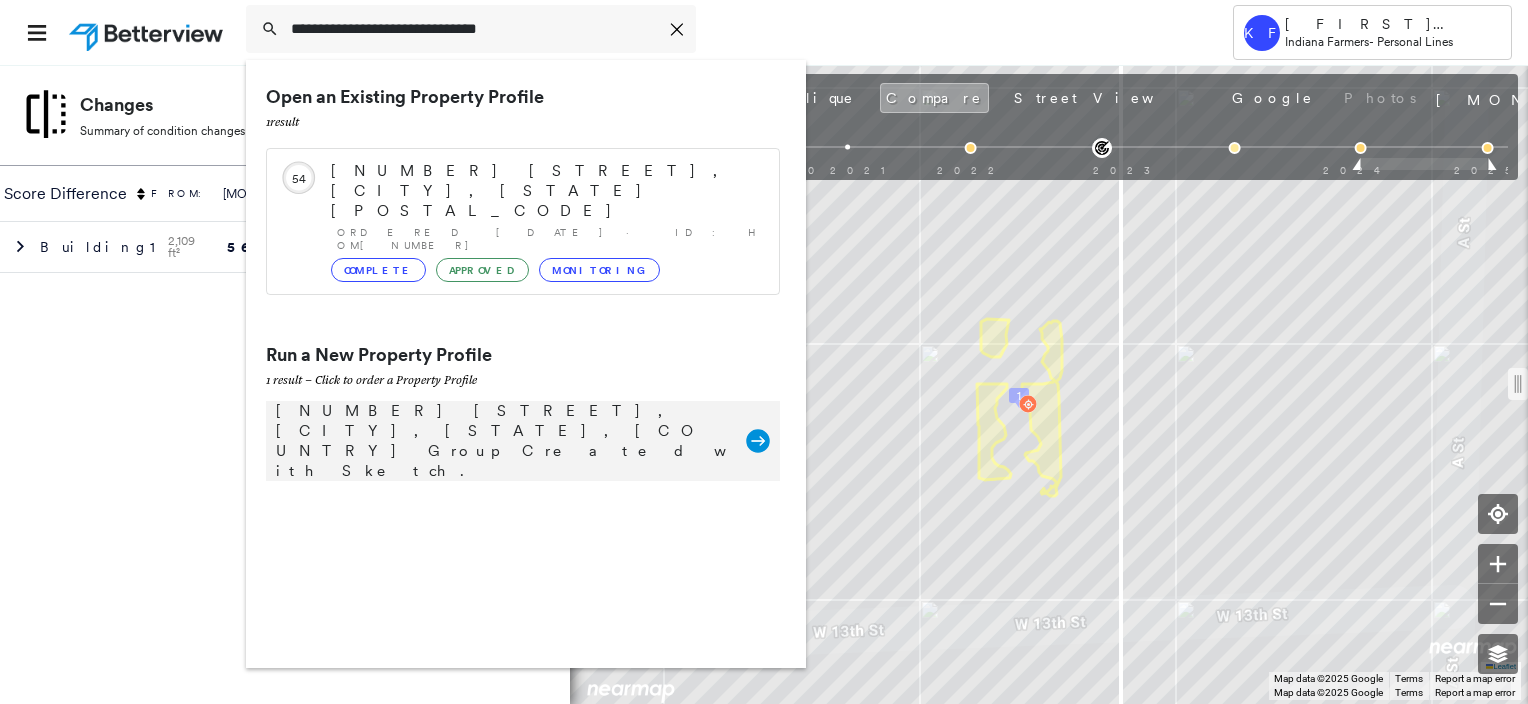 type on "**********" 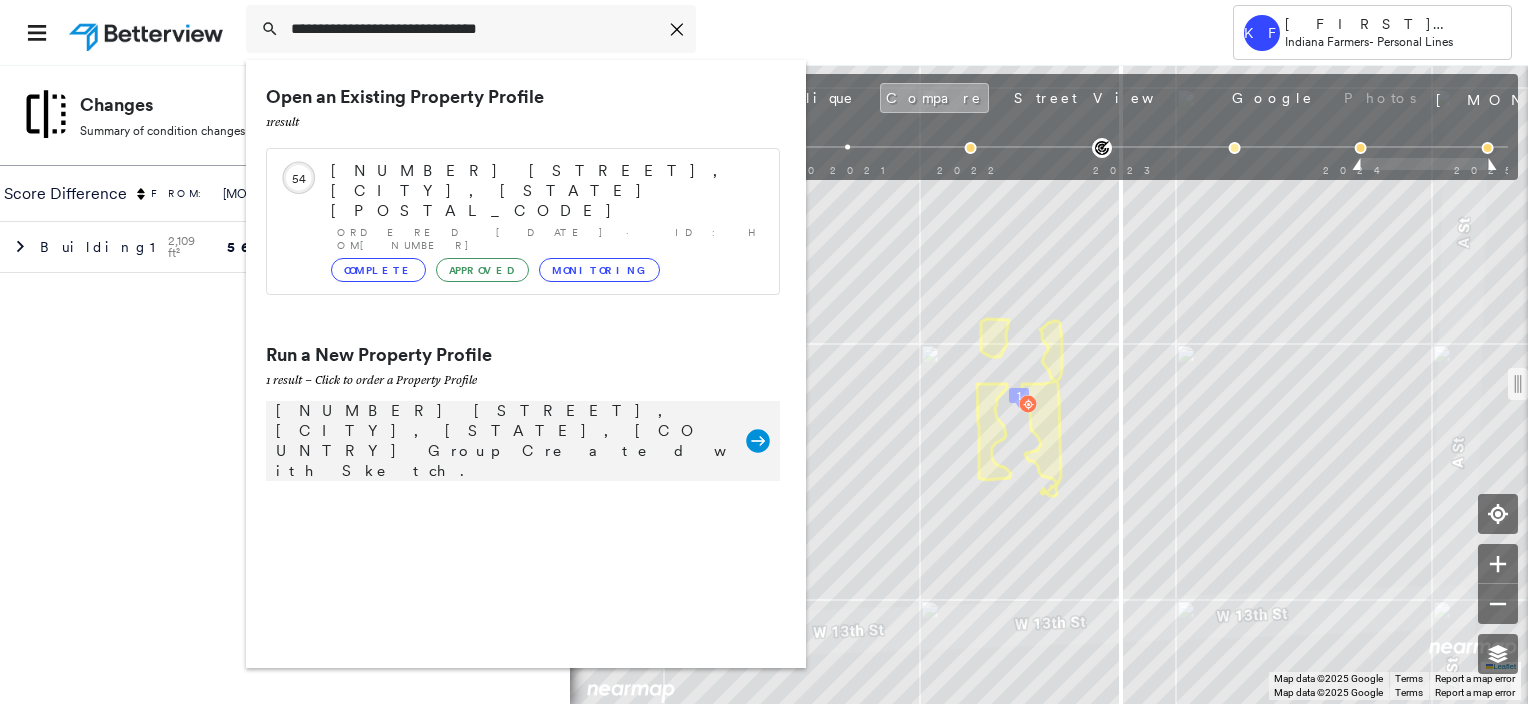 click 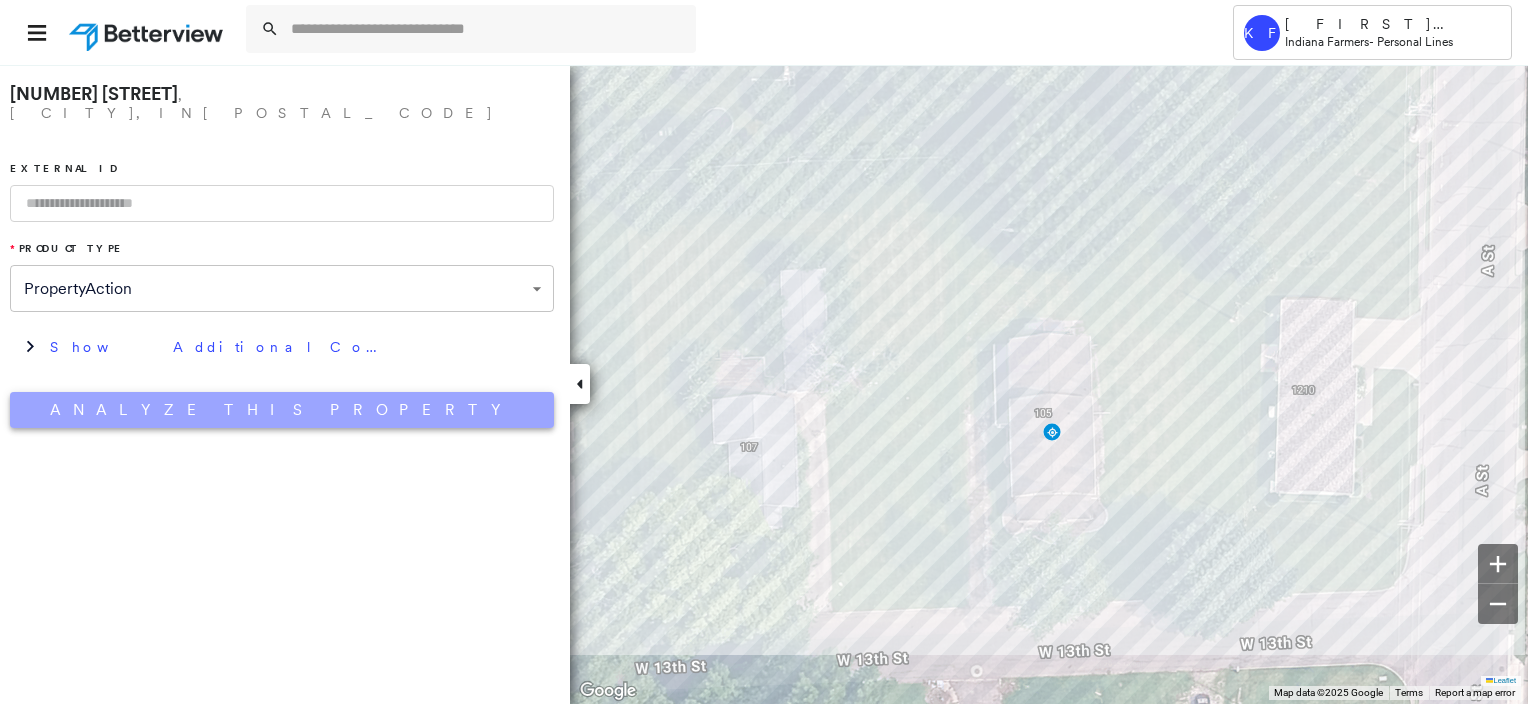click on "Analyze This Property" at bounding box center (282, 410) 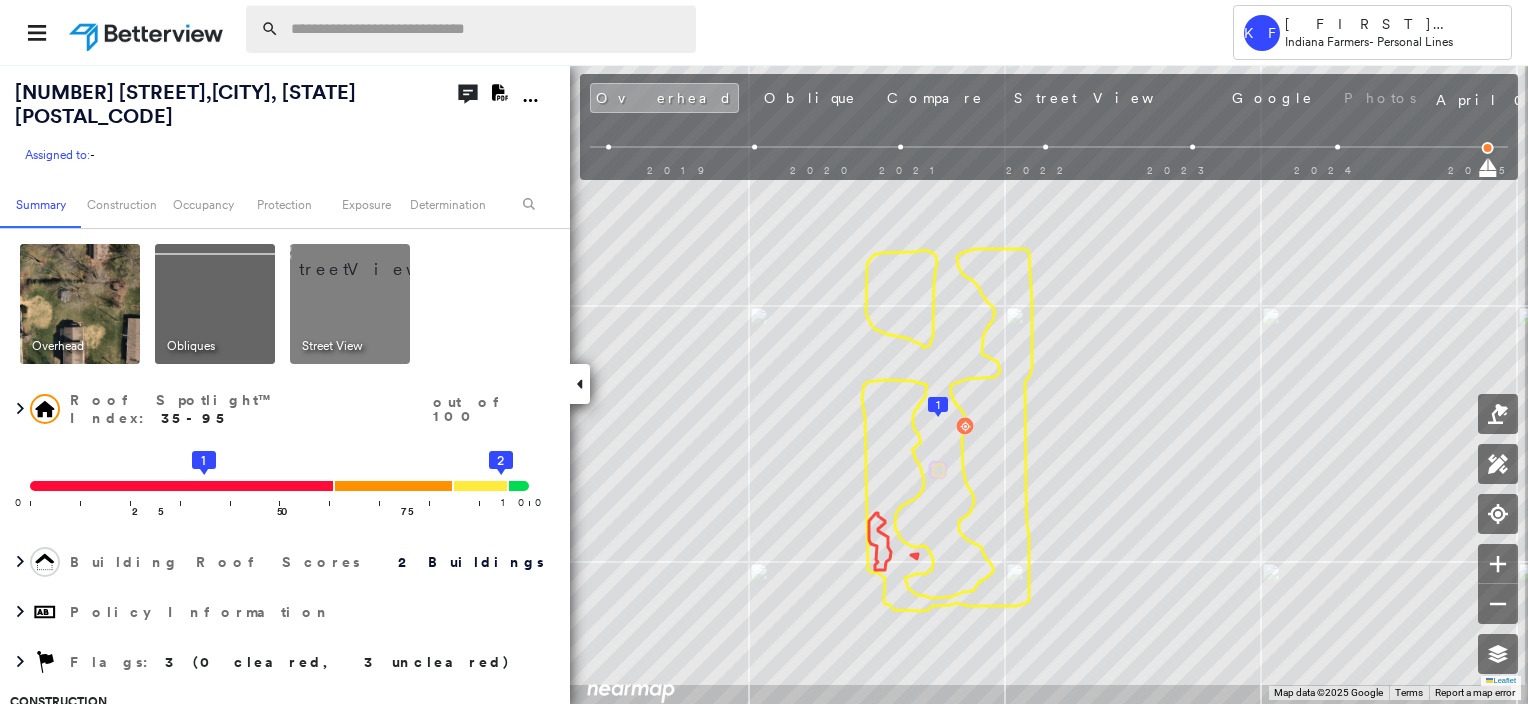 click at bounding box center (487, 29) 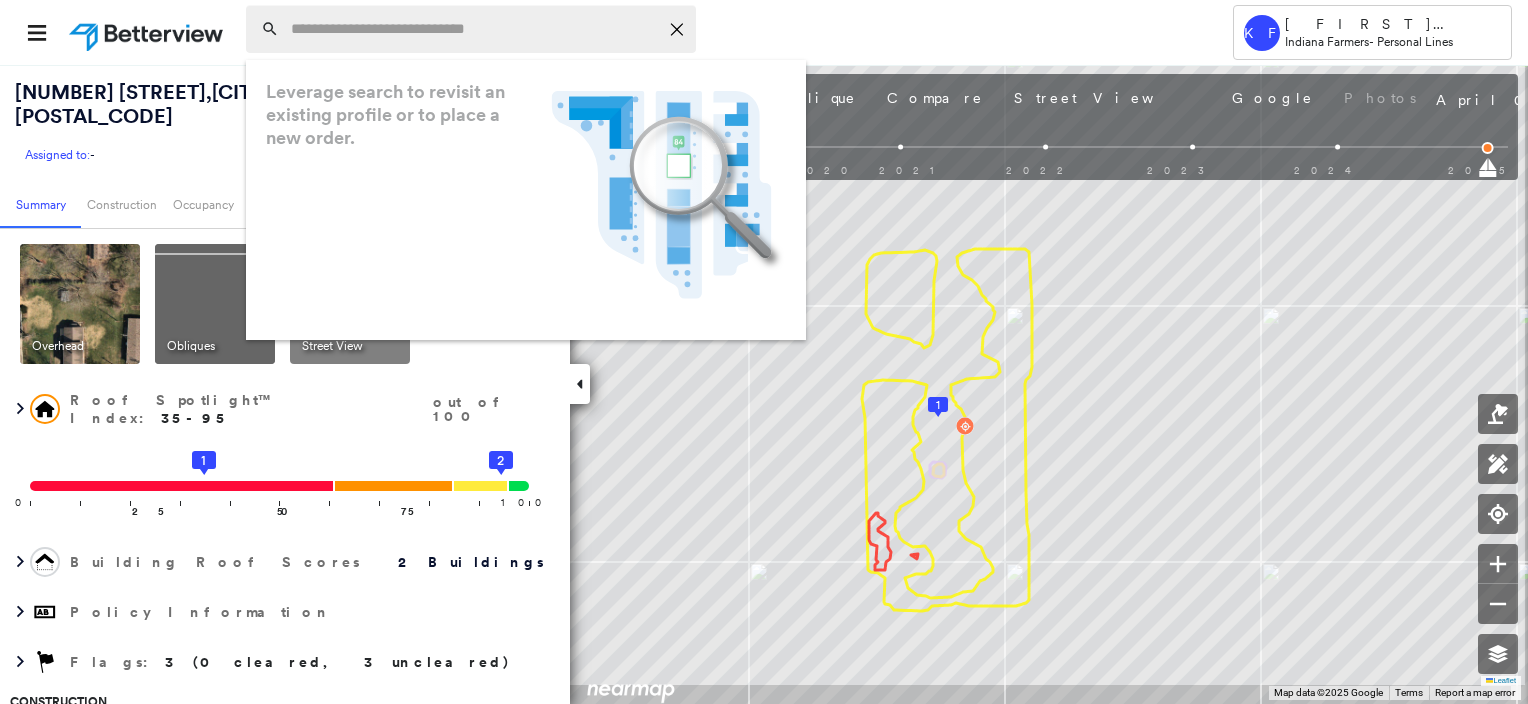 paste on "**********" 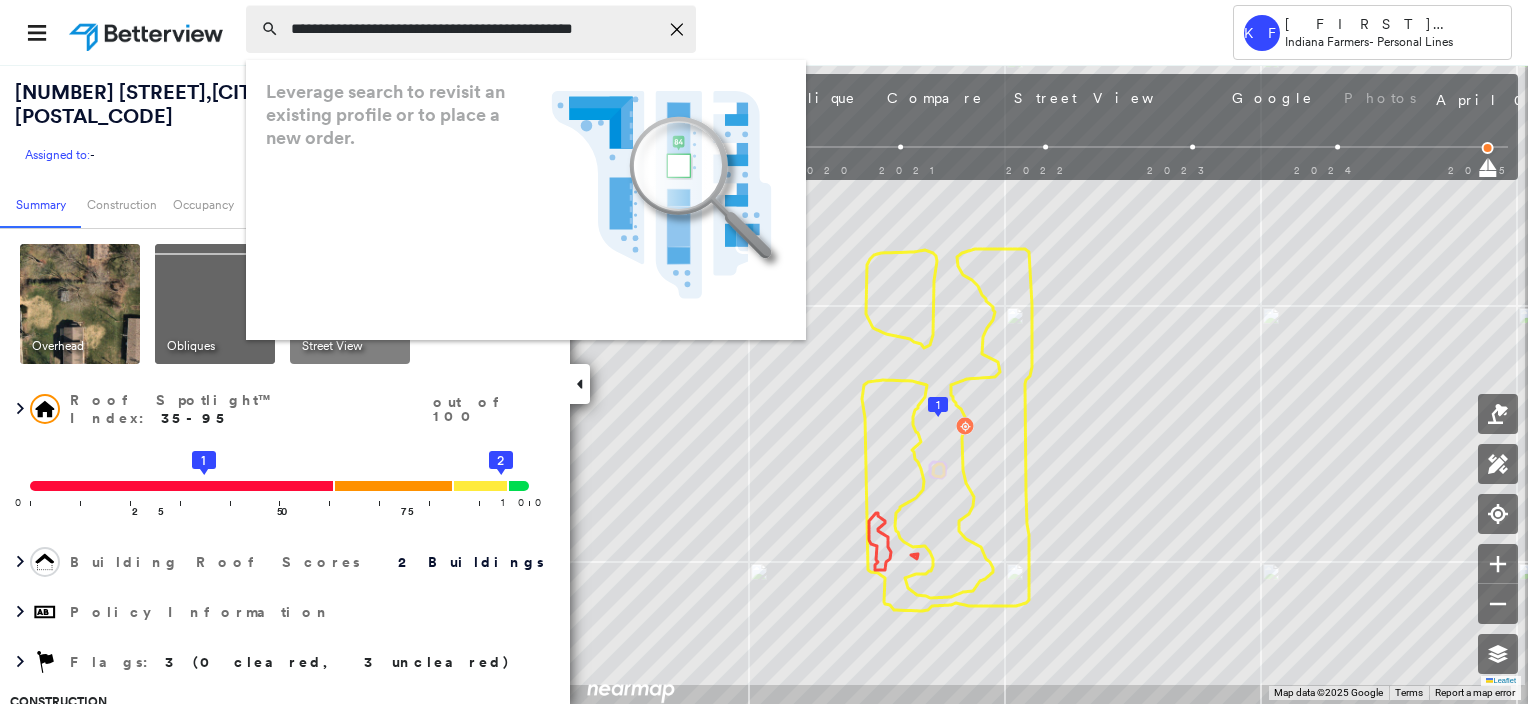 scroll, scrollTop: 0, scrollLeft: 8, axis: horizontal 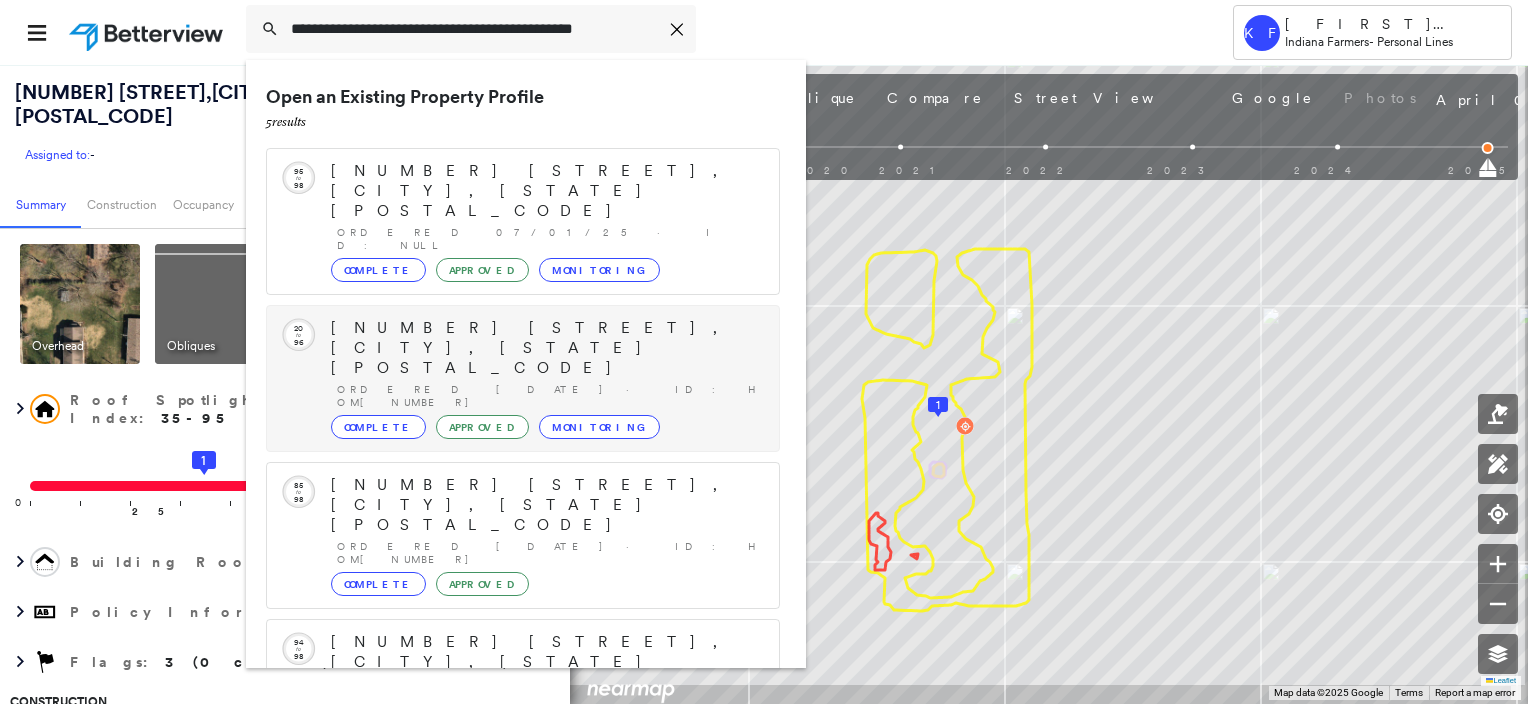 type on "**********" 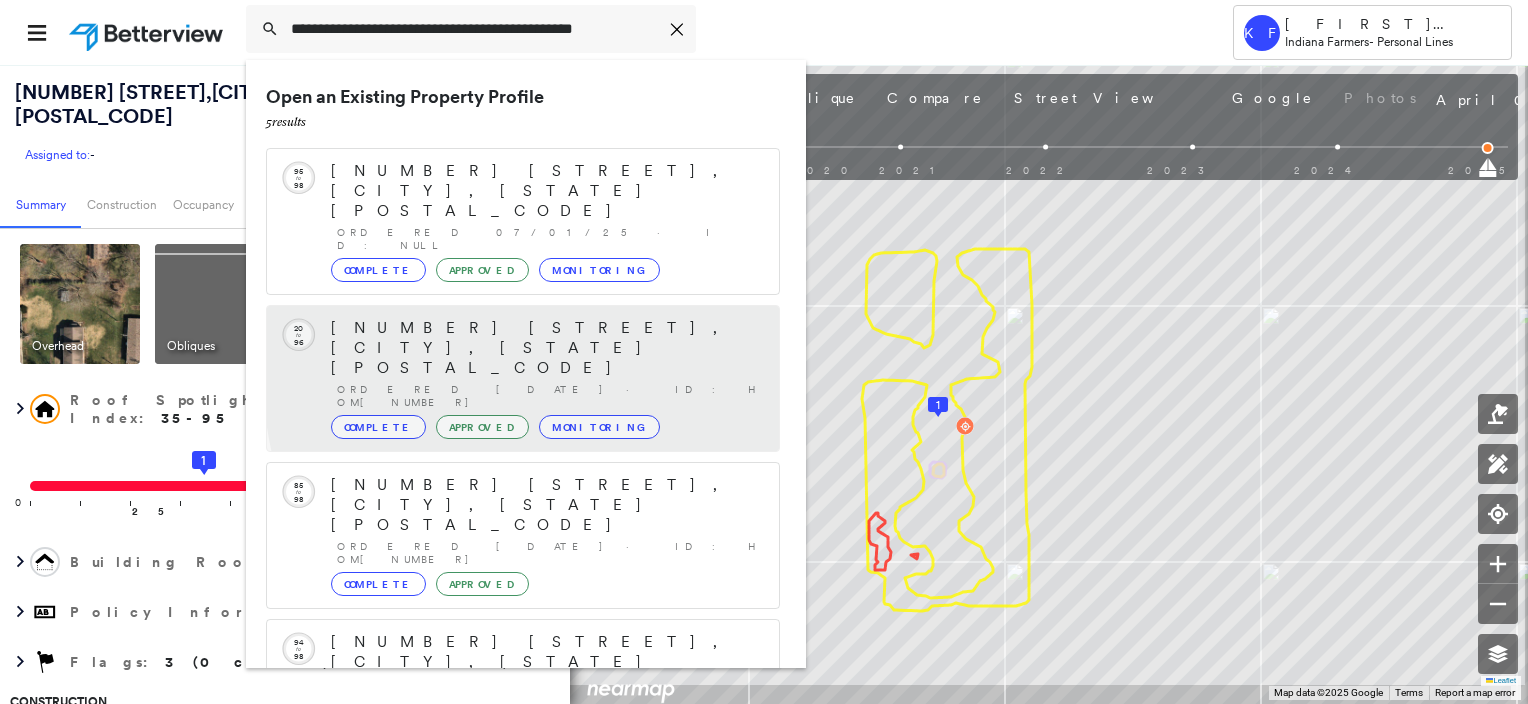 scroll, scrollTop: 0, scrollLeft: 0, axis: both 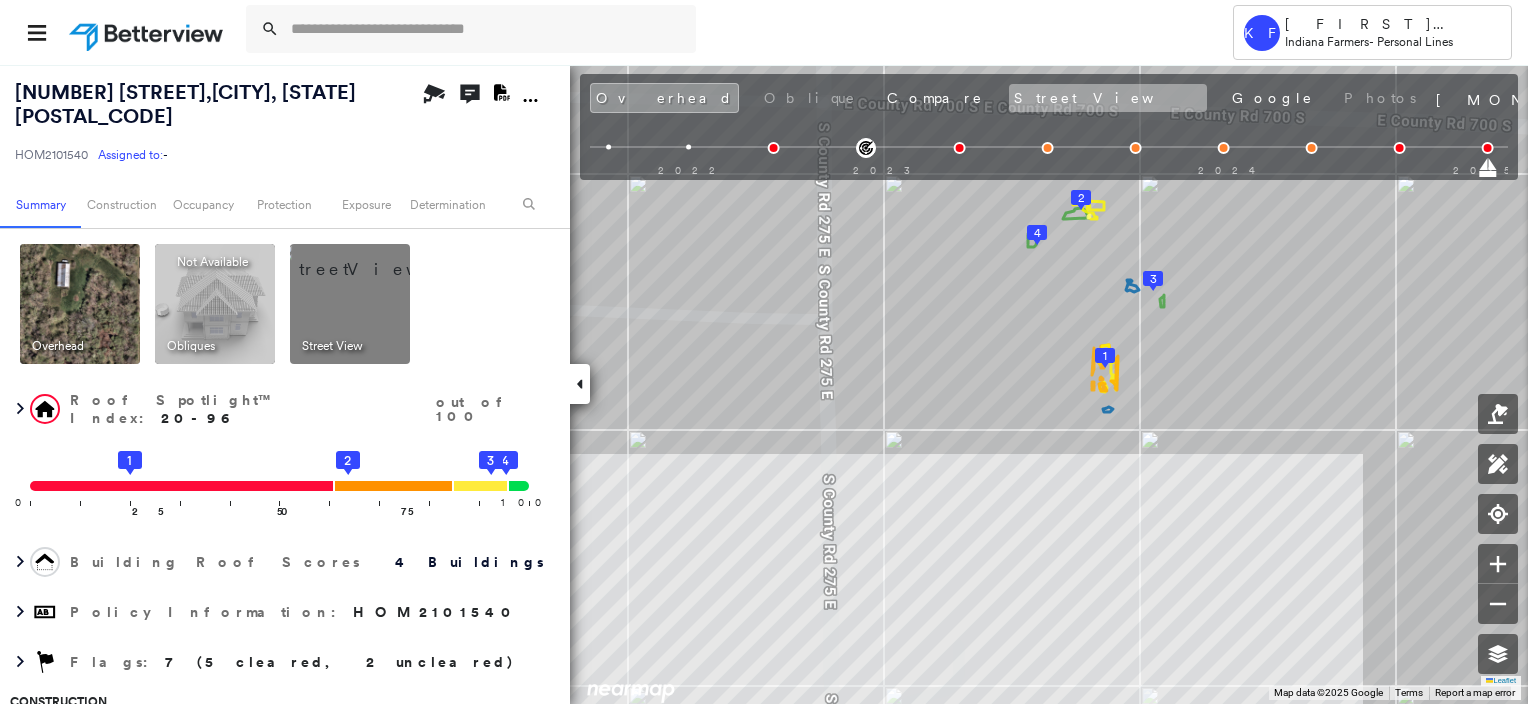 click on "Street View" at bounding box center (1108, 98) 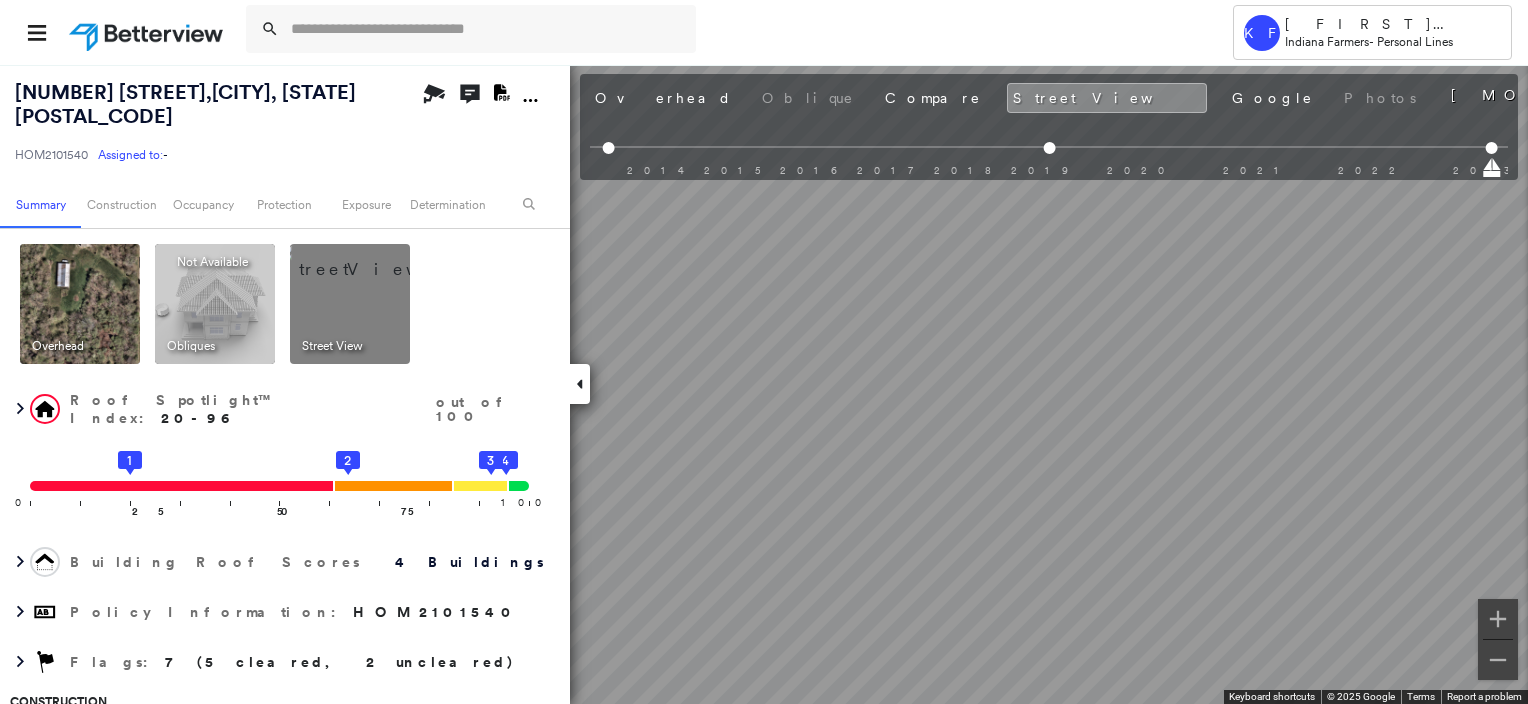 click at bounding box center (80, 304) 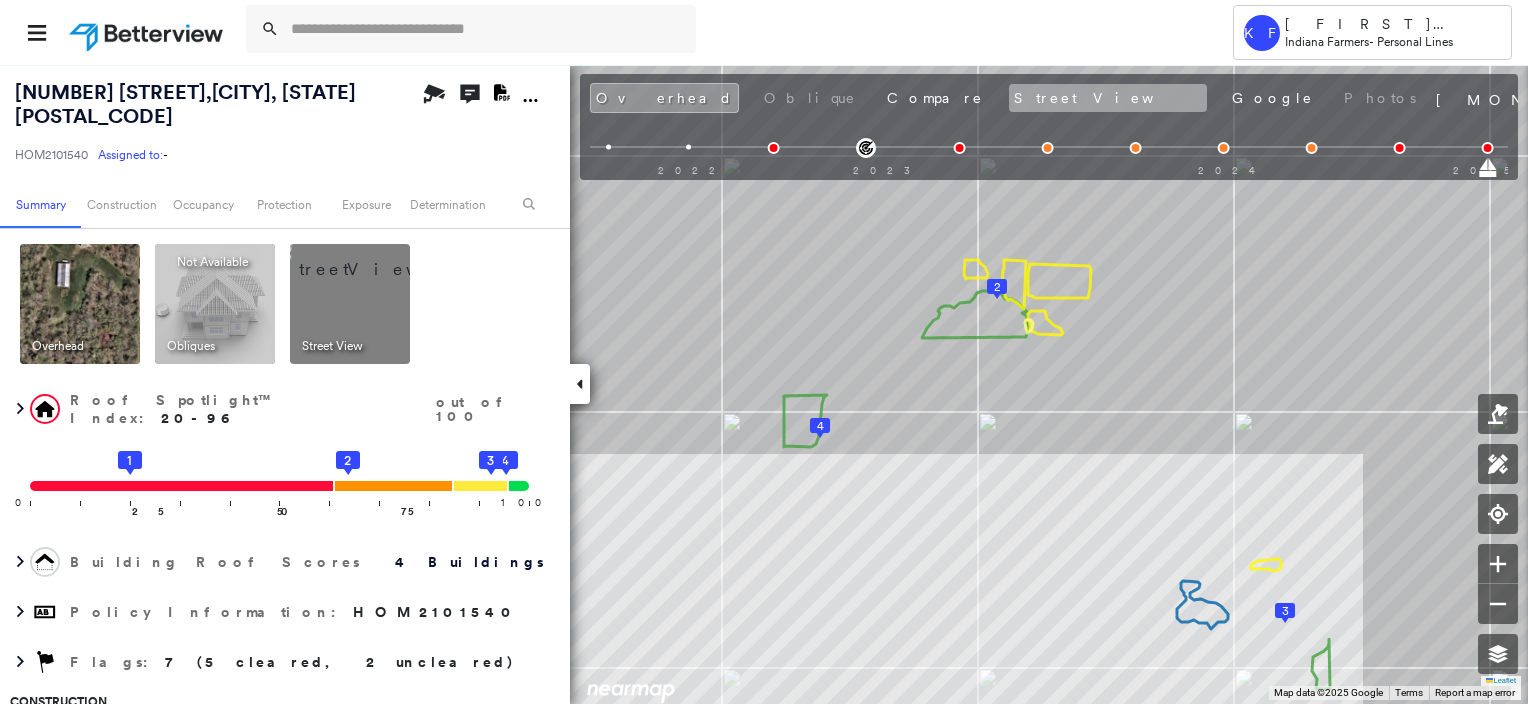 click on "Street View" at bounding box center [1108, 98] 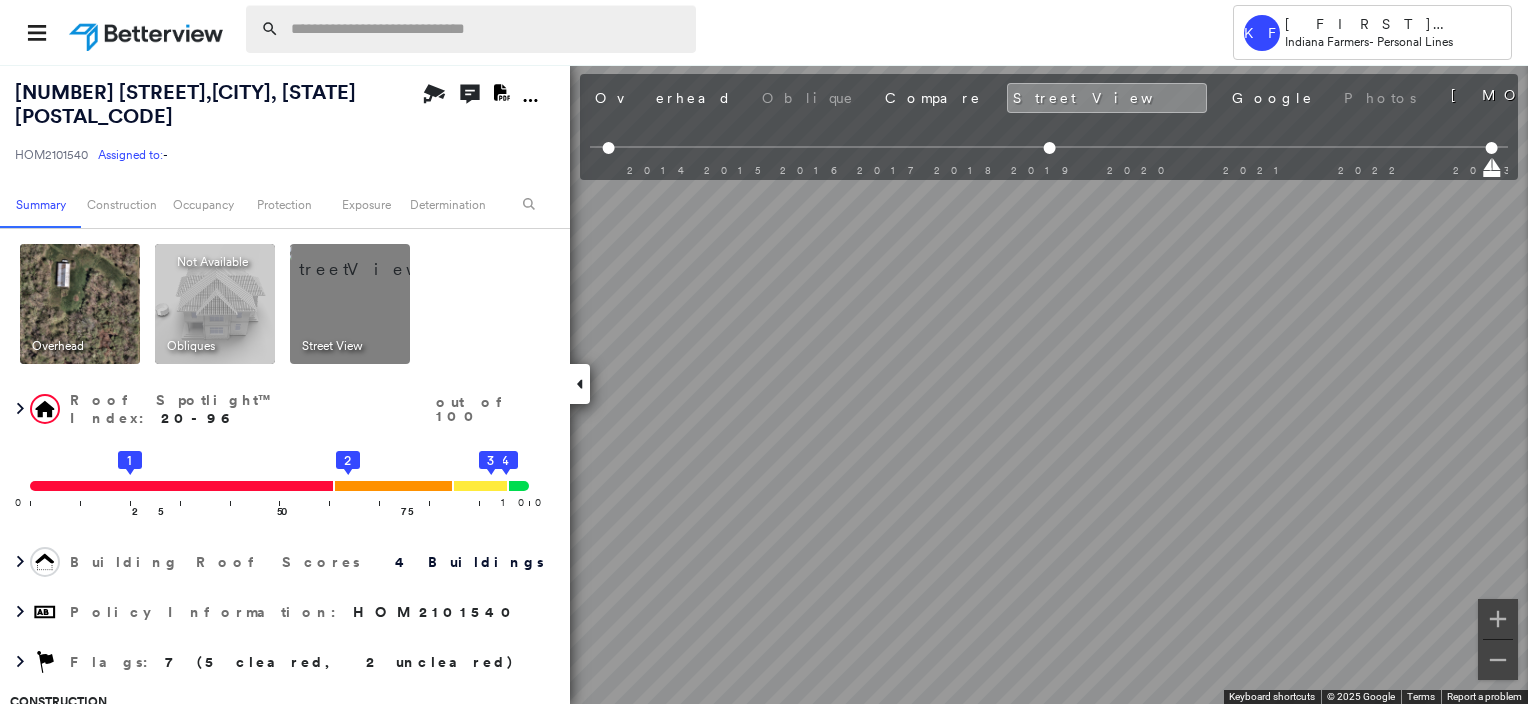 click at bounding box center [487, 29] 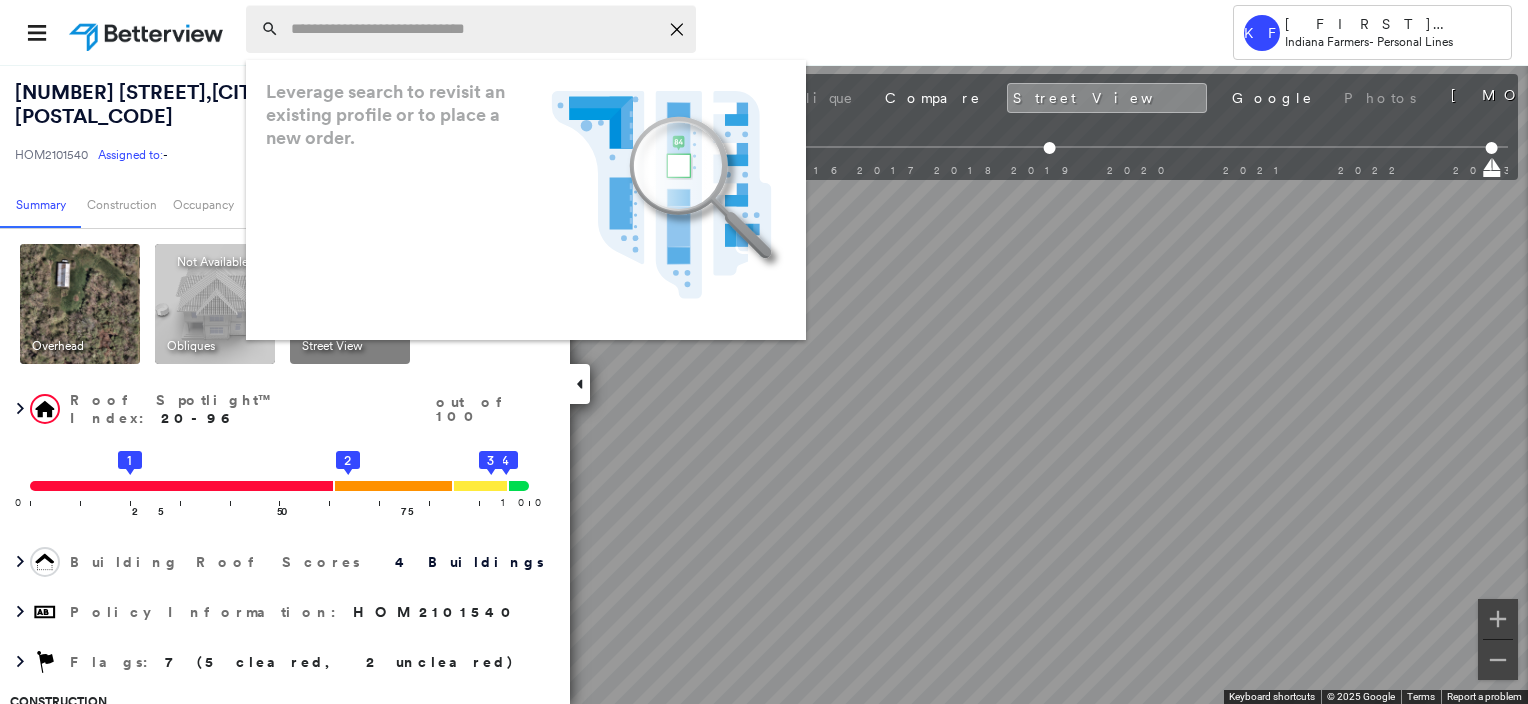 paste on "**********" 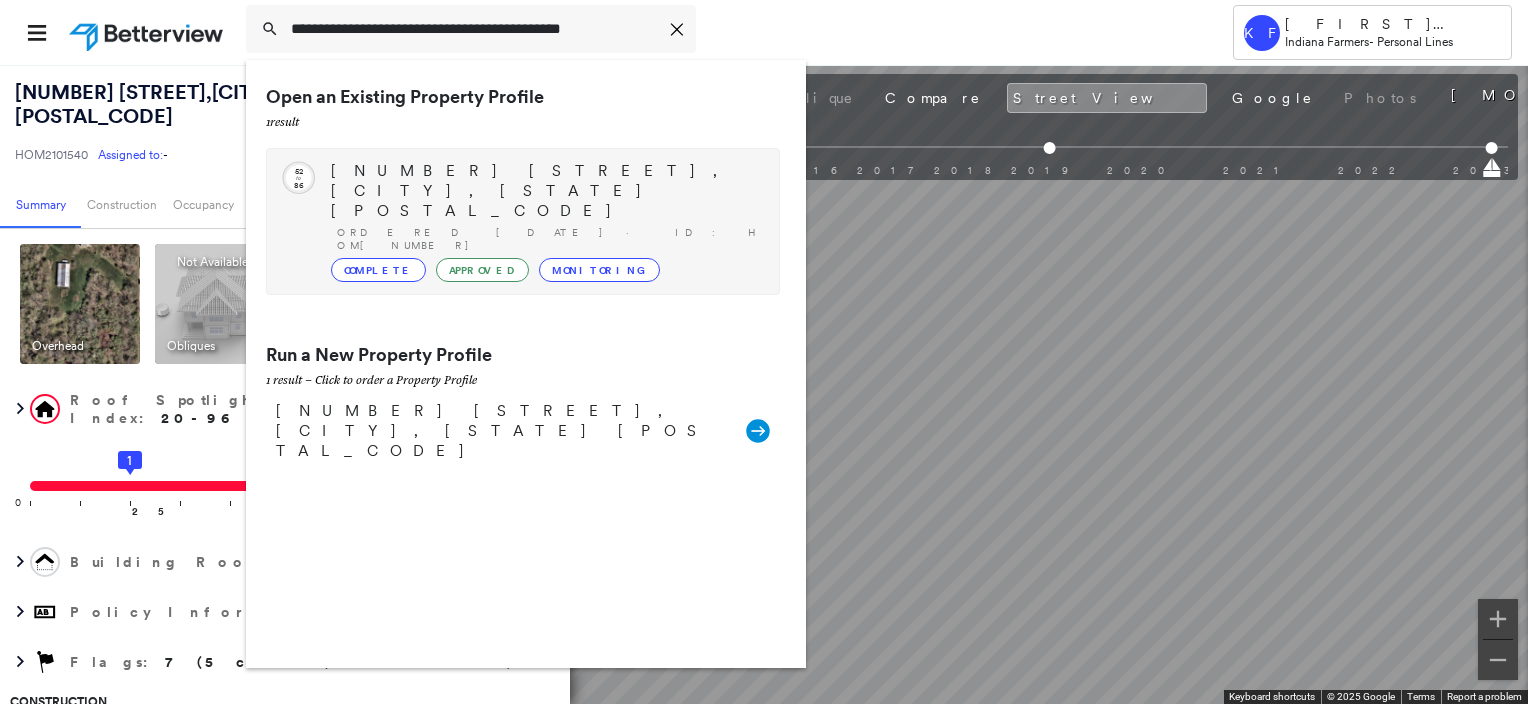 type on "**********" 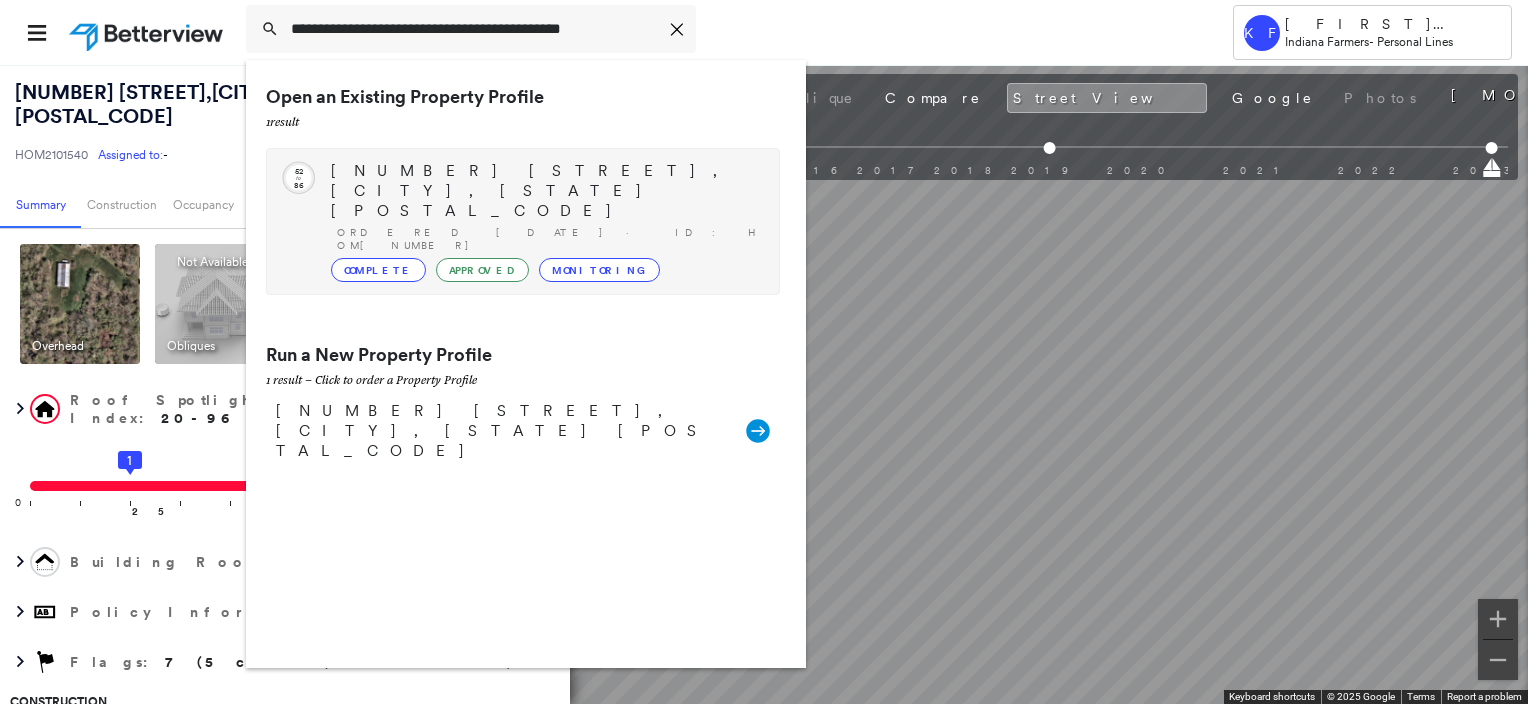 click on "[NUMBER] [STREET], [CITY], [STATE] Ordered [DATE] · ID: HOM[NUMBER] Complete Approved Monitoring" at bounding box center (545, 221) 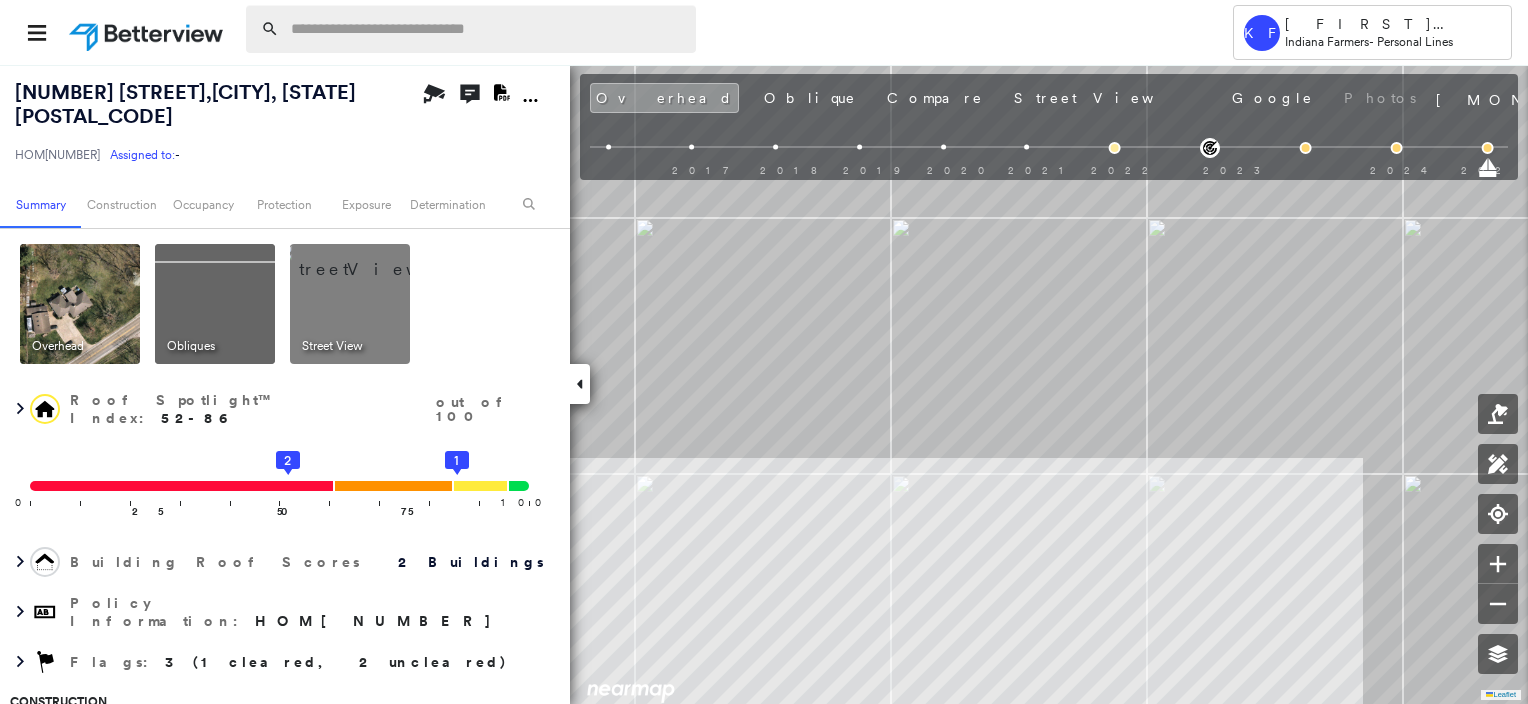 click at bounding box center [487, 29] 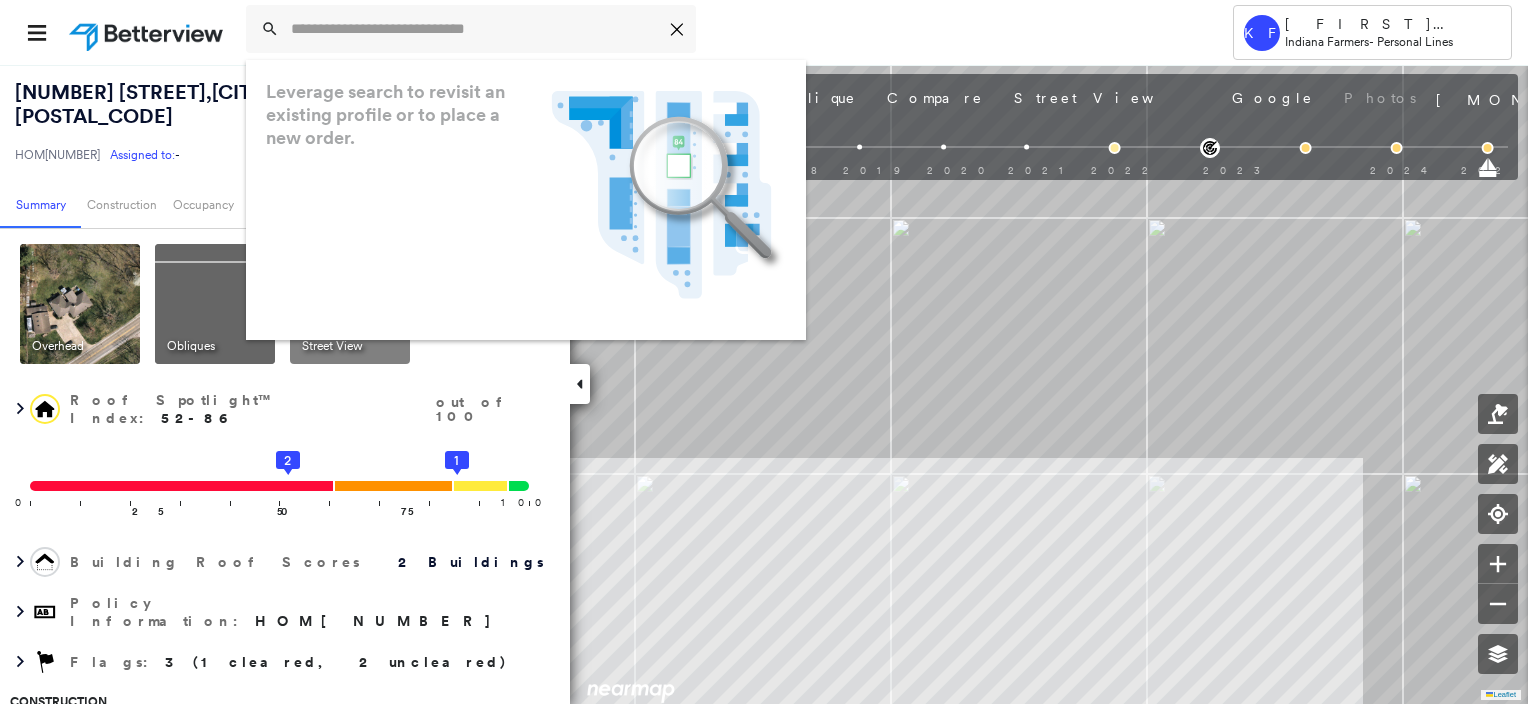 click on "[NUMBER] [STREET] ,  [CITY], [STATE] HOM[NUMBER] Assigned to:  - Assigned to:  - HOM[NUMBER] Assigned to:  -" at bounding box center (217, 122) 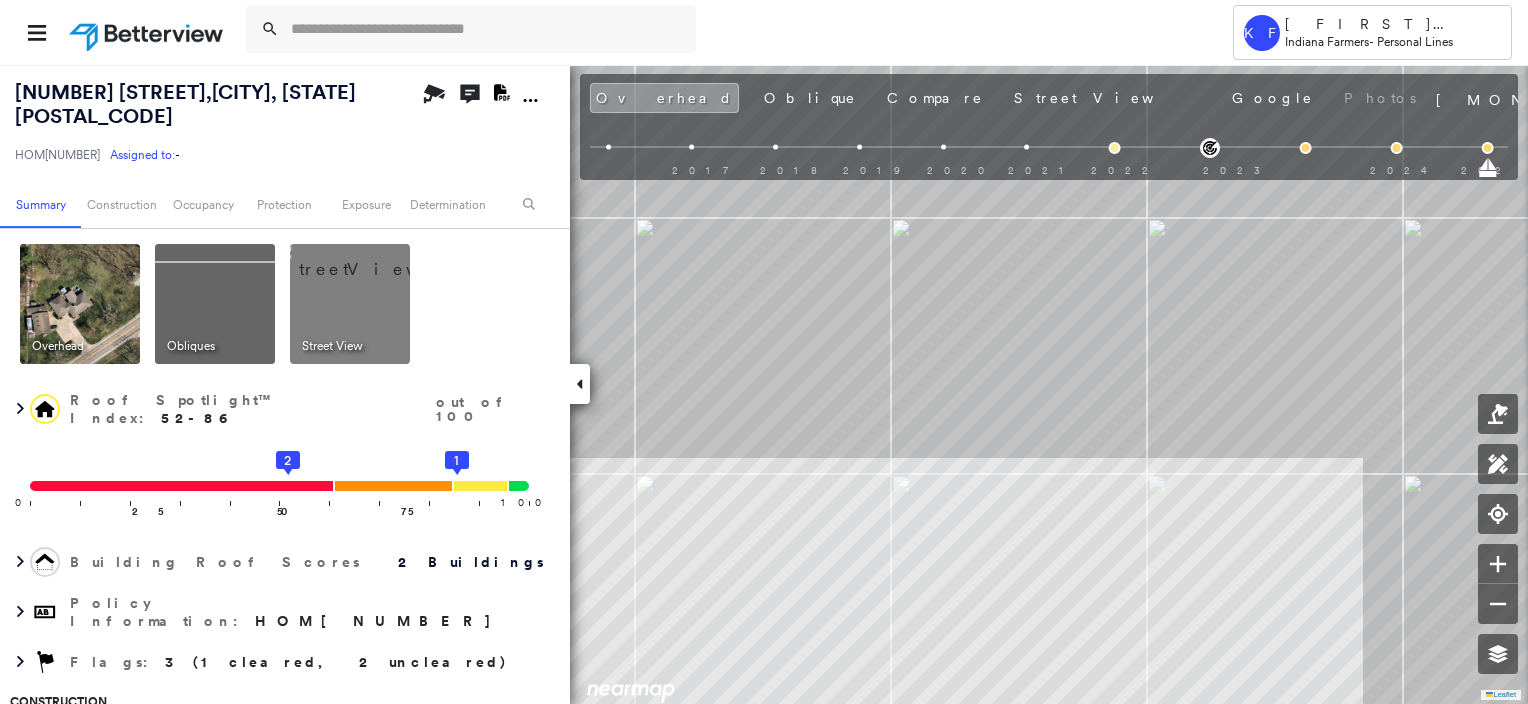 click at bounding box center (374, 259) 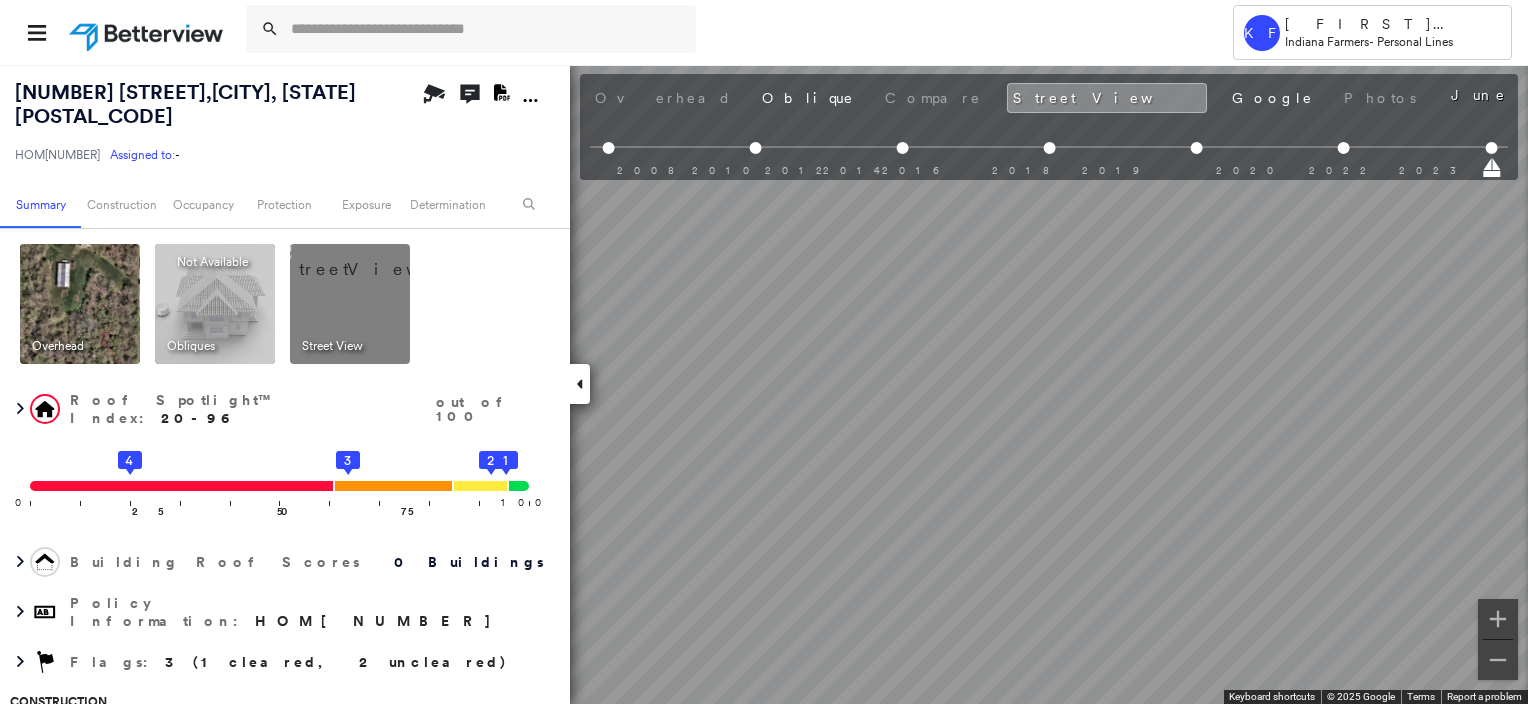 scroll, scrollTop: 0, scrollLeft: 237, axis: horizontal 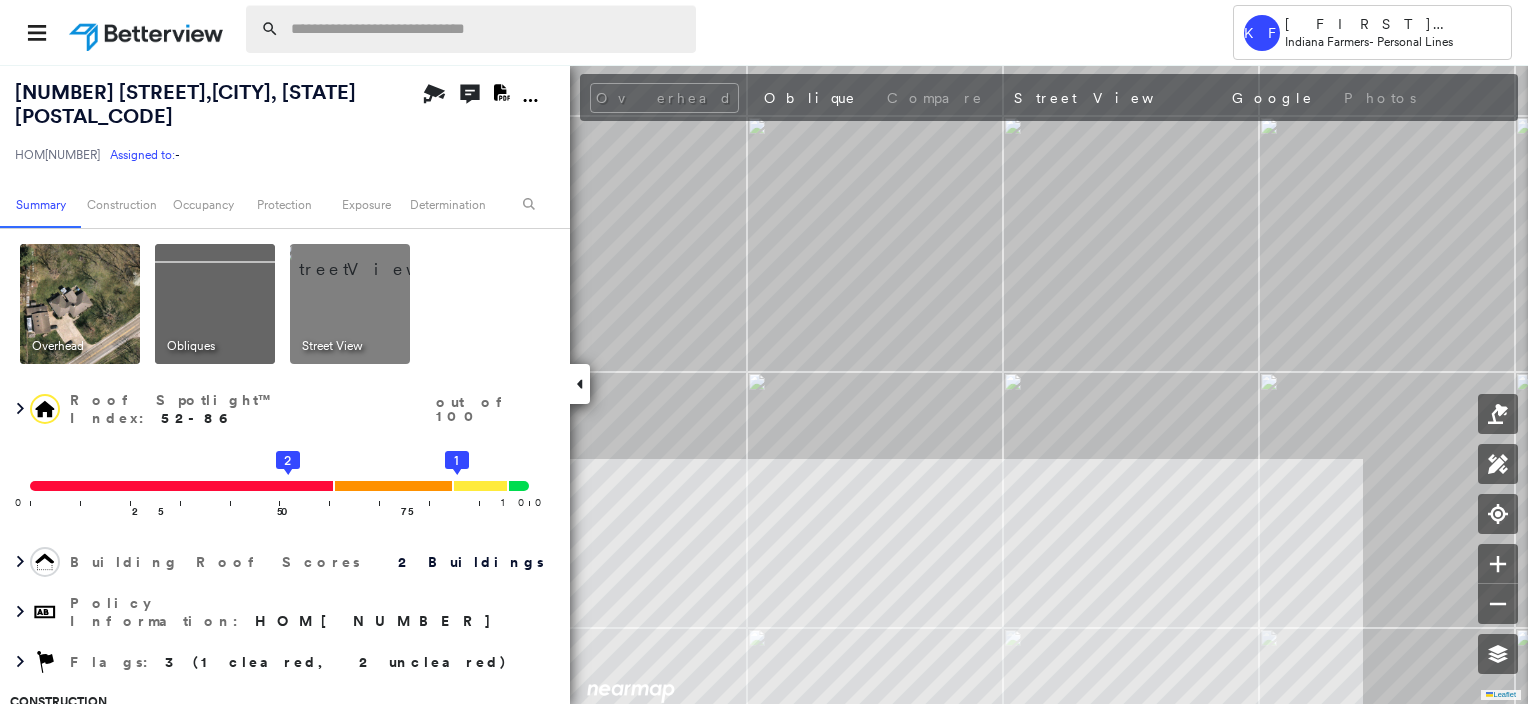 click at bounding box center (487, 29) 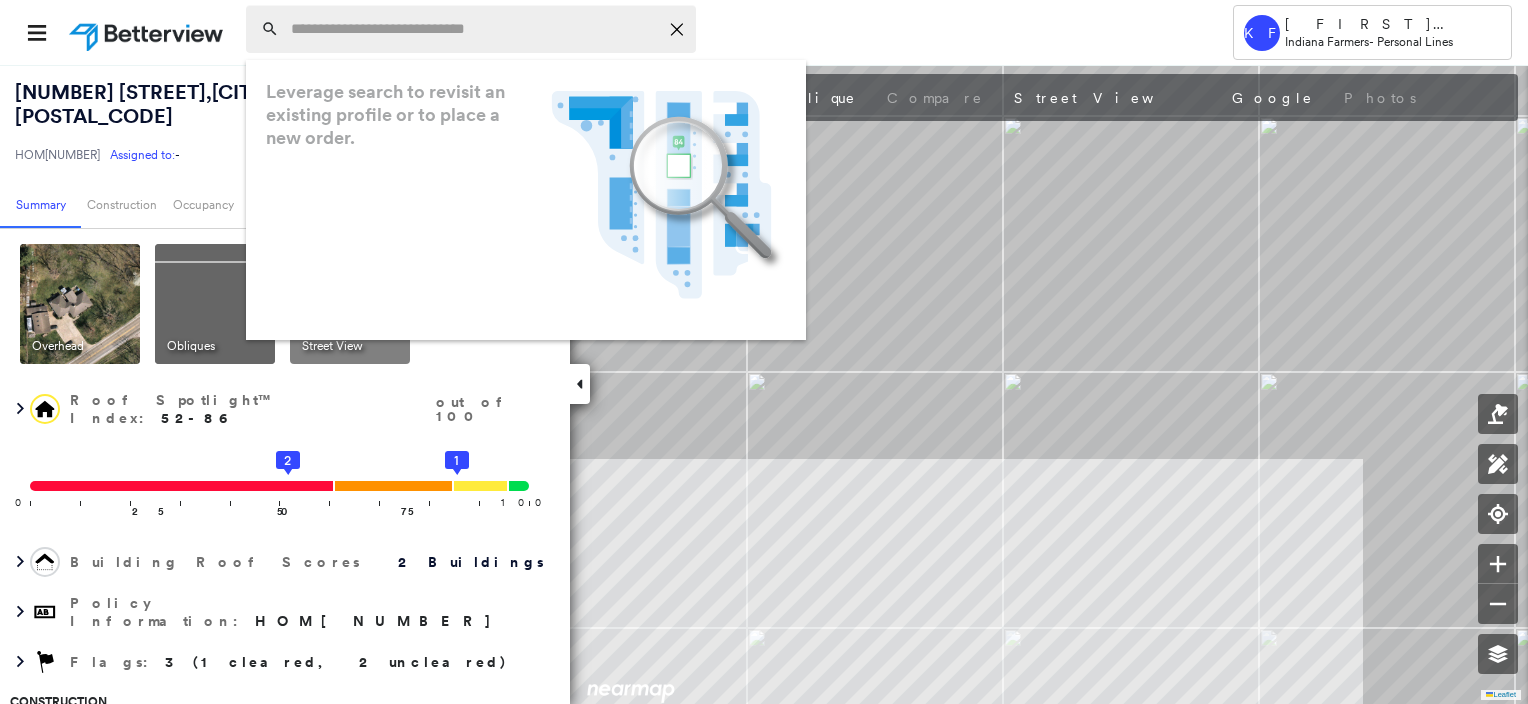 paste on "**********" 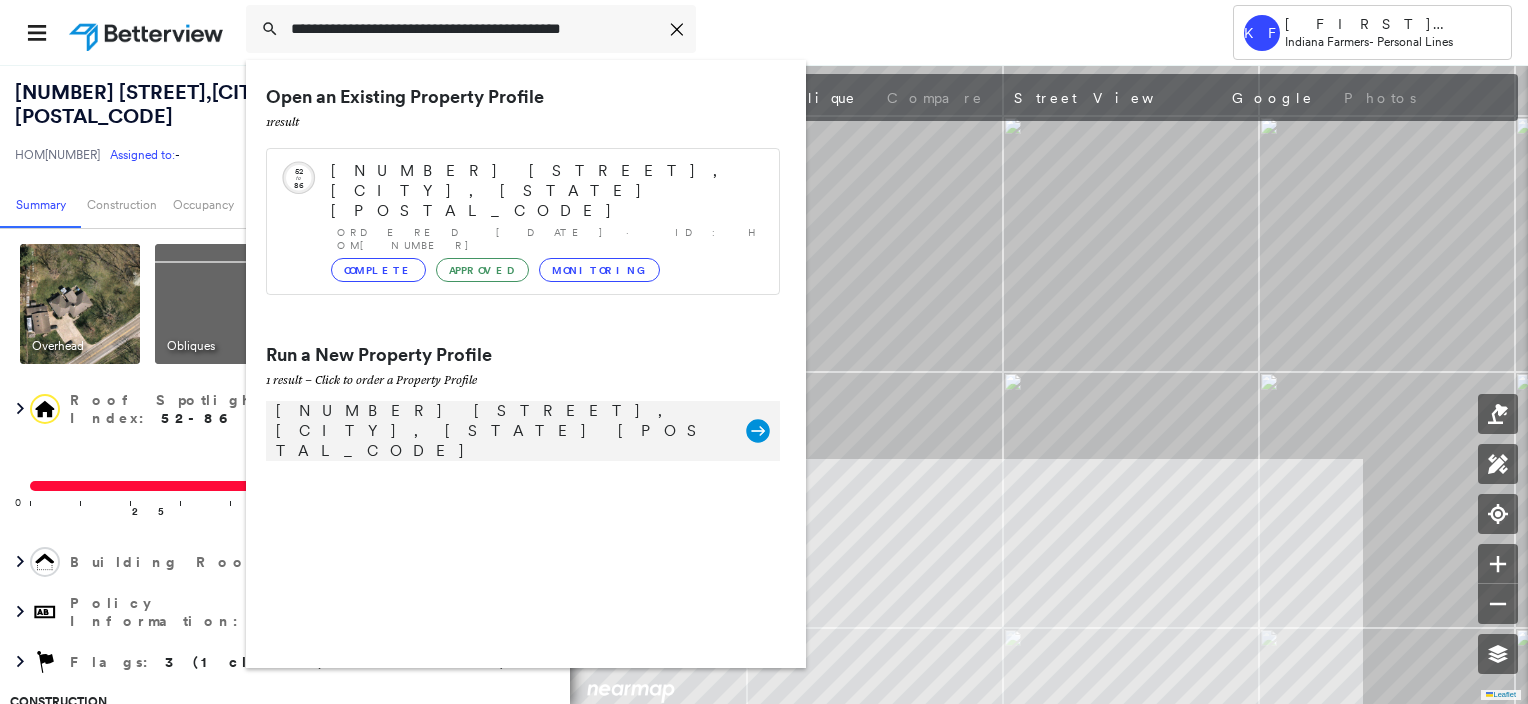 type on "**********" 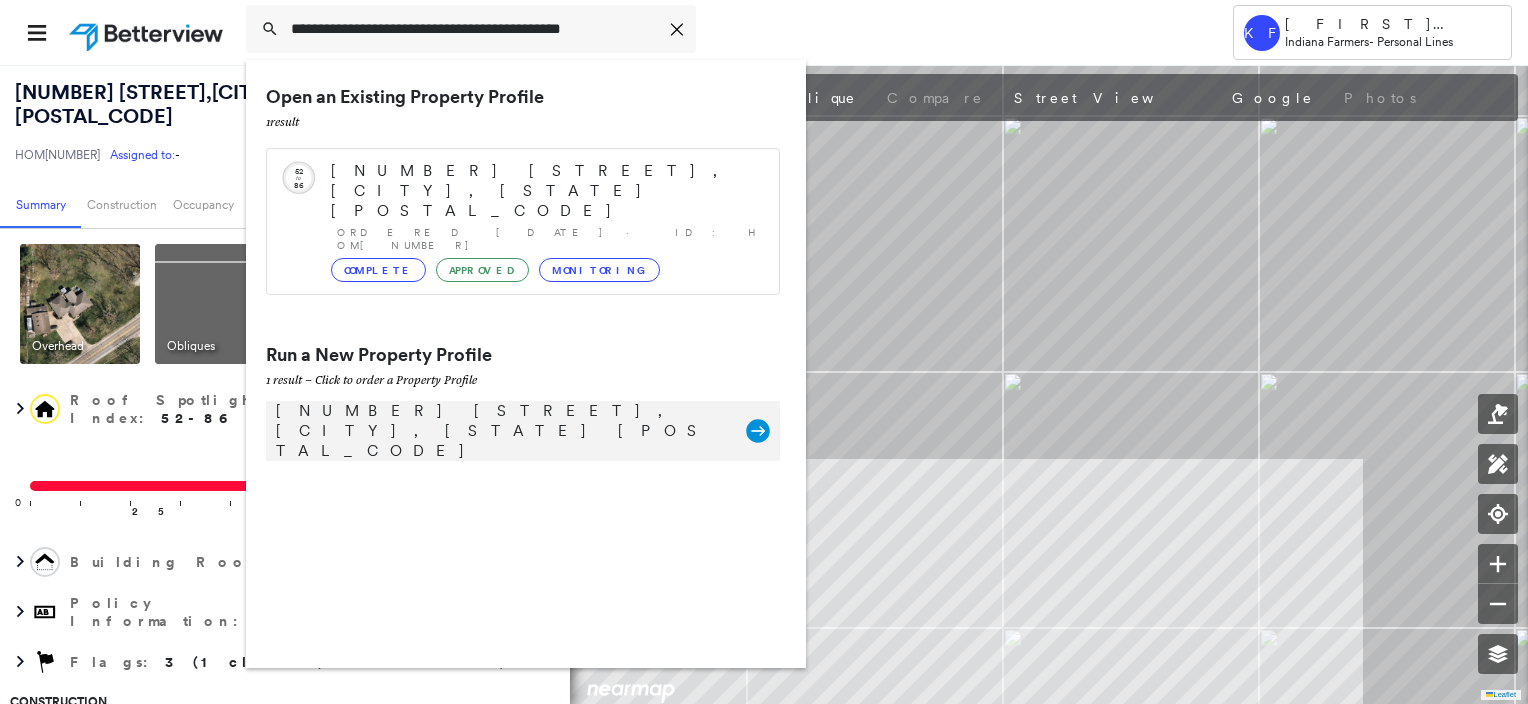 click 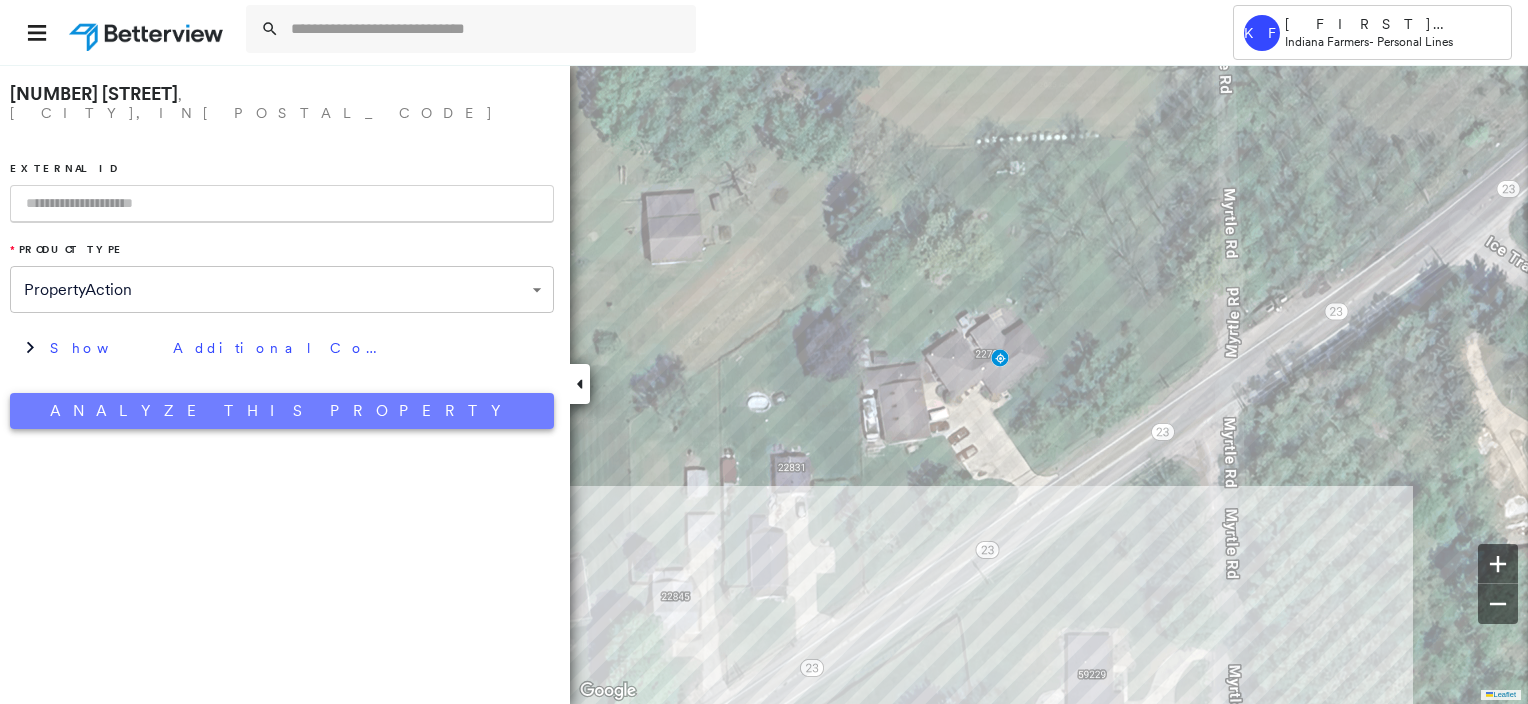 click on "Analyze This Property" at bounding box center [282, 411] 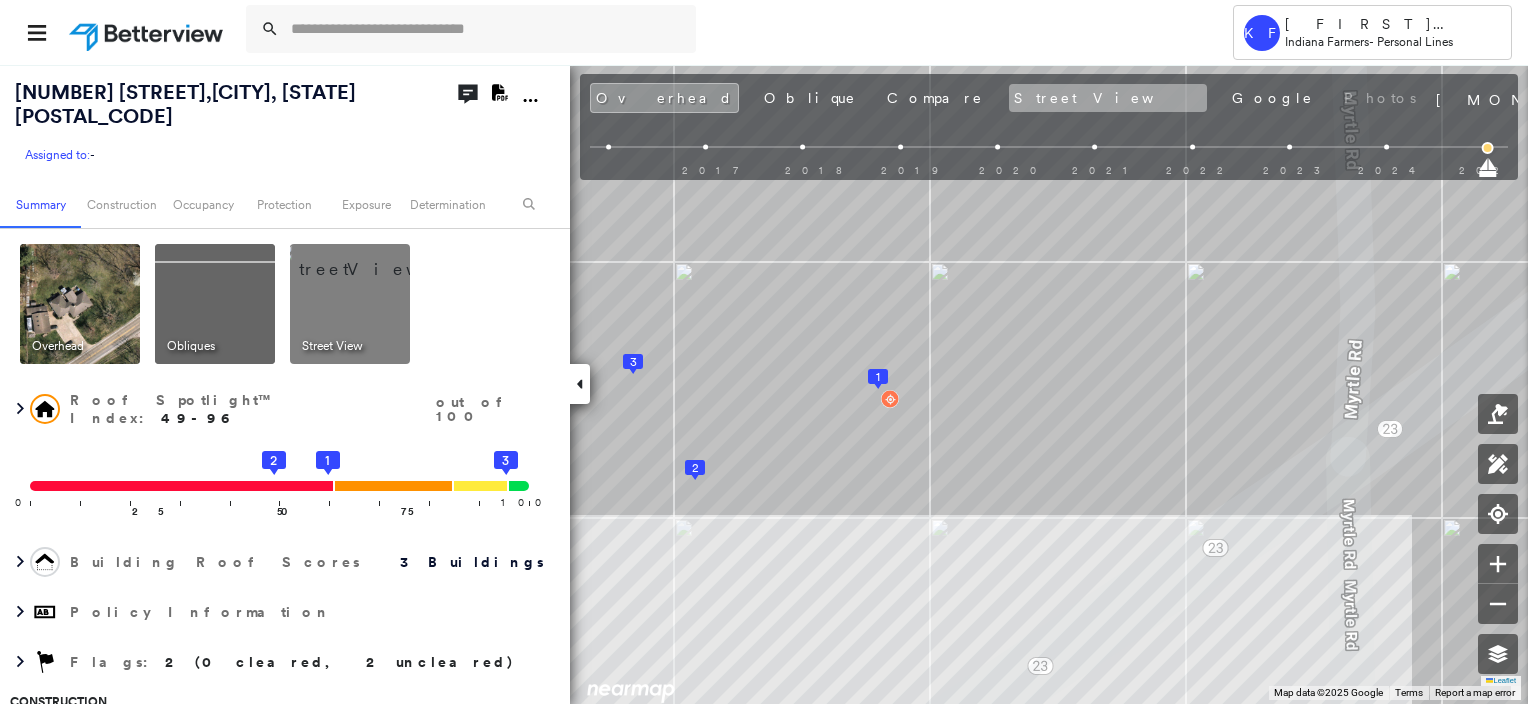 click on "Street View" at bounding box center [1108, 98] 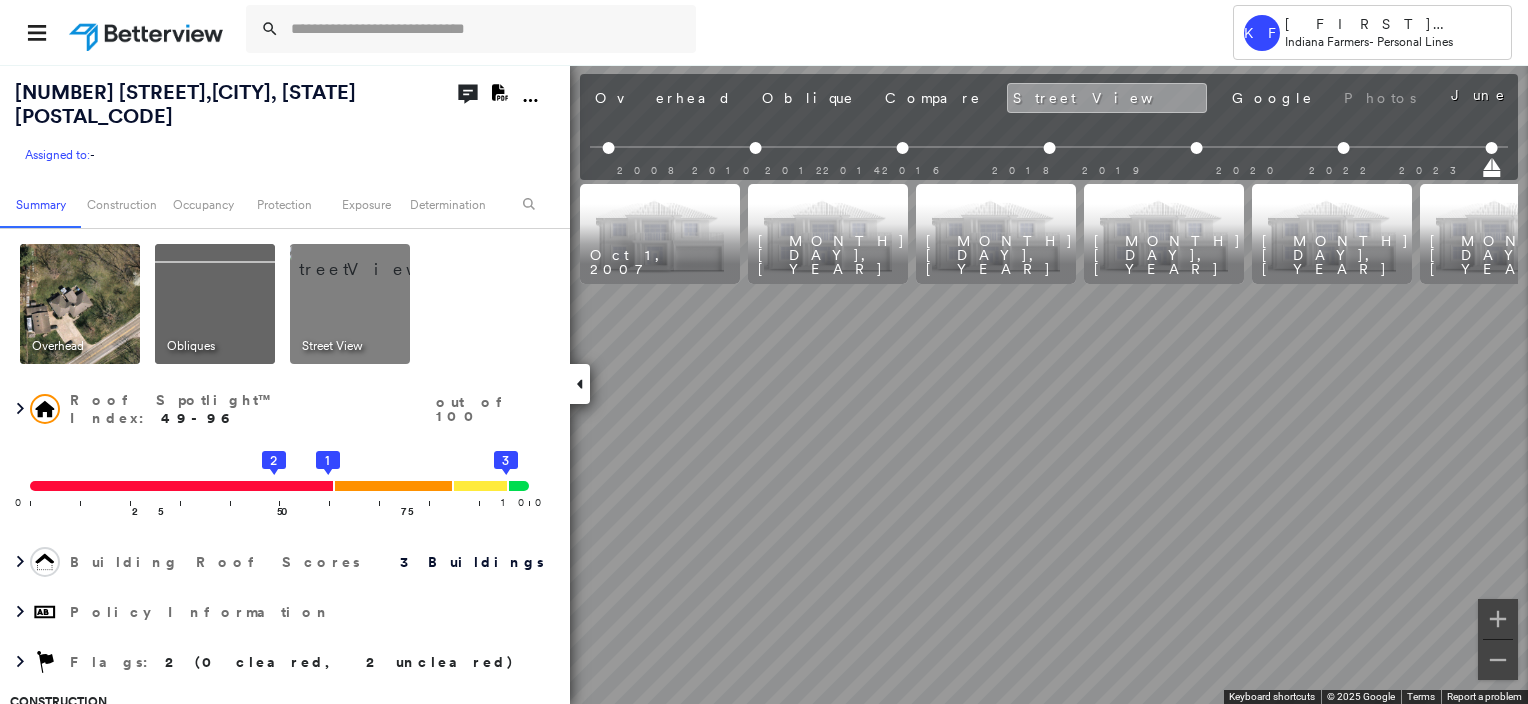 scroll, scrollTop: 0, scrollLeft: 237, axis: horizontal 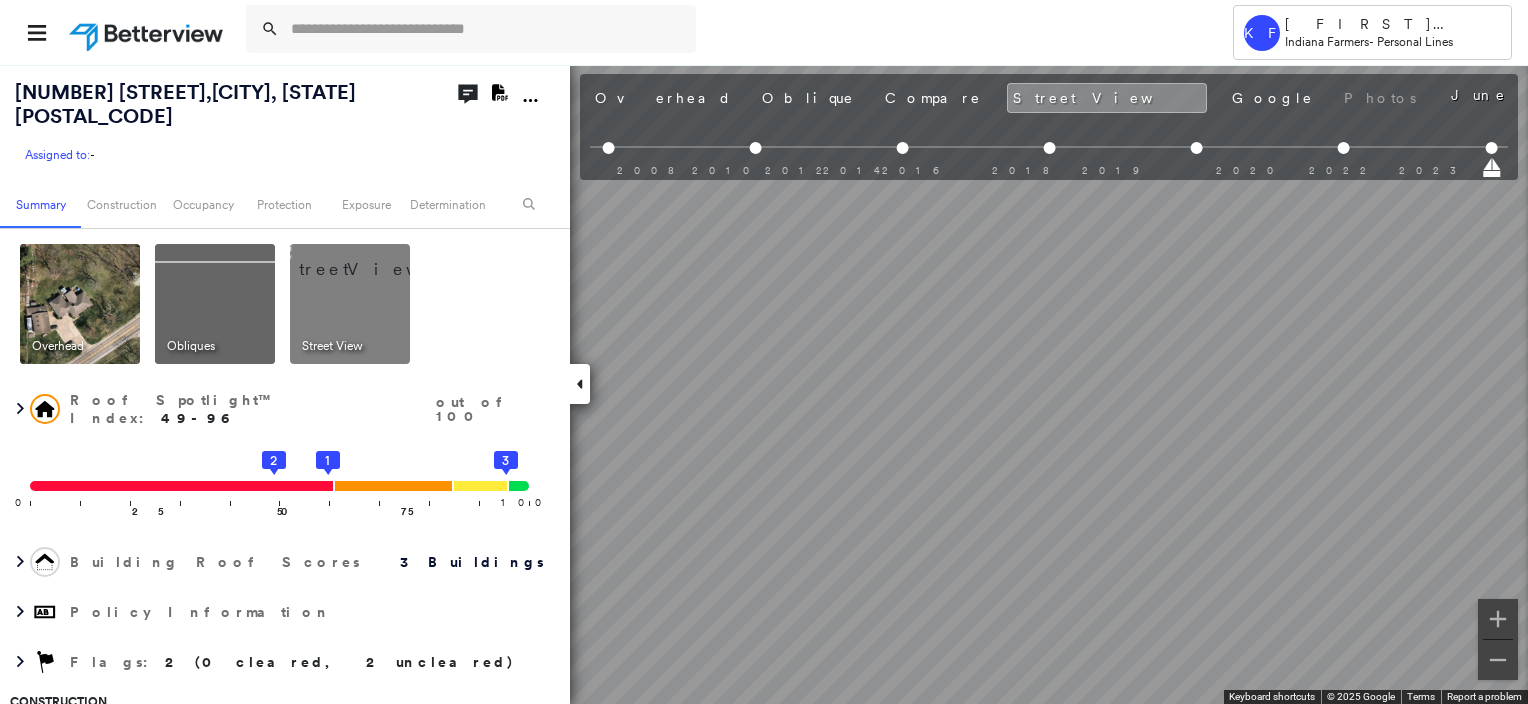 click at bounding box center [80, 304] 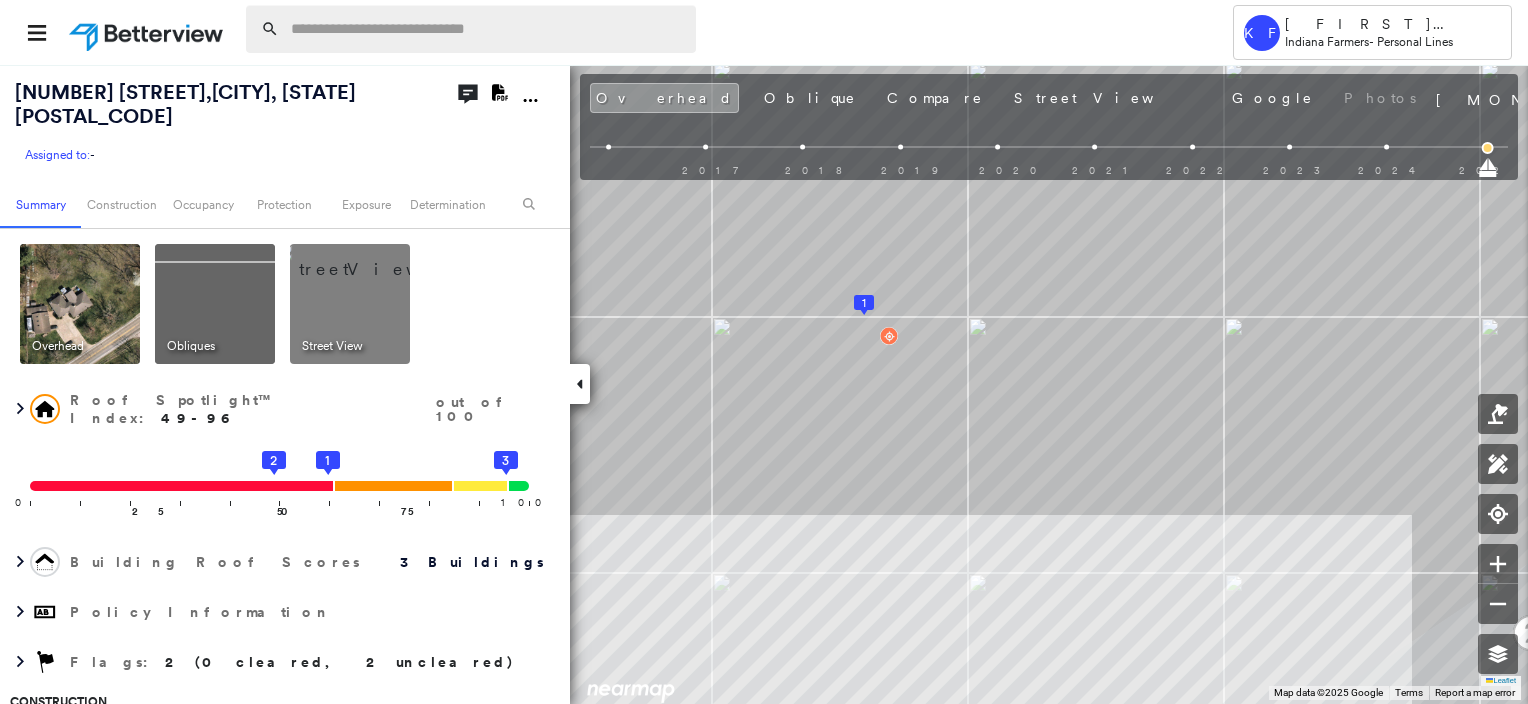 click at bounding box center (487, 29) 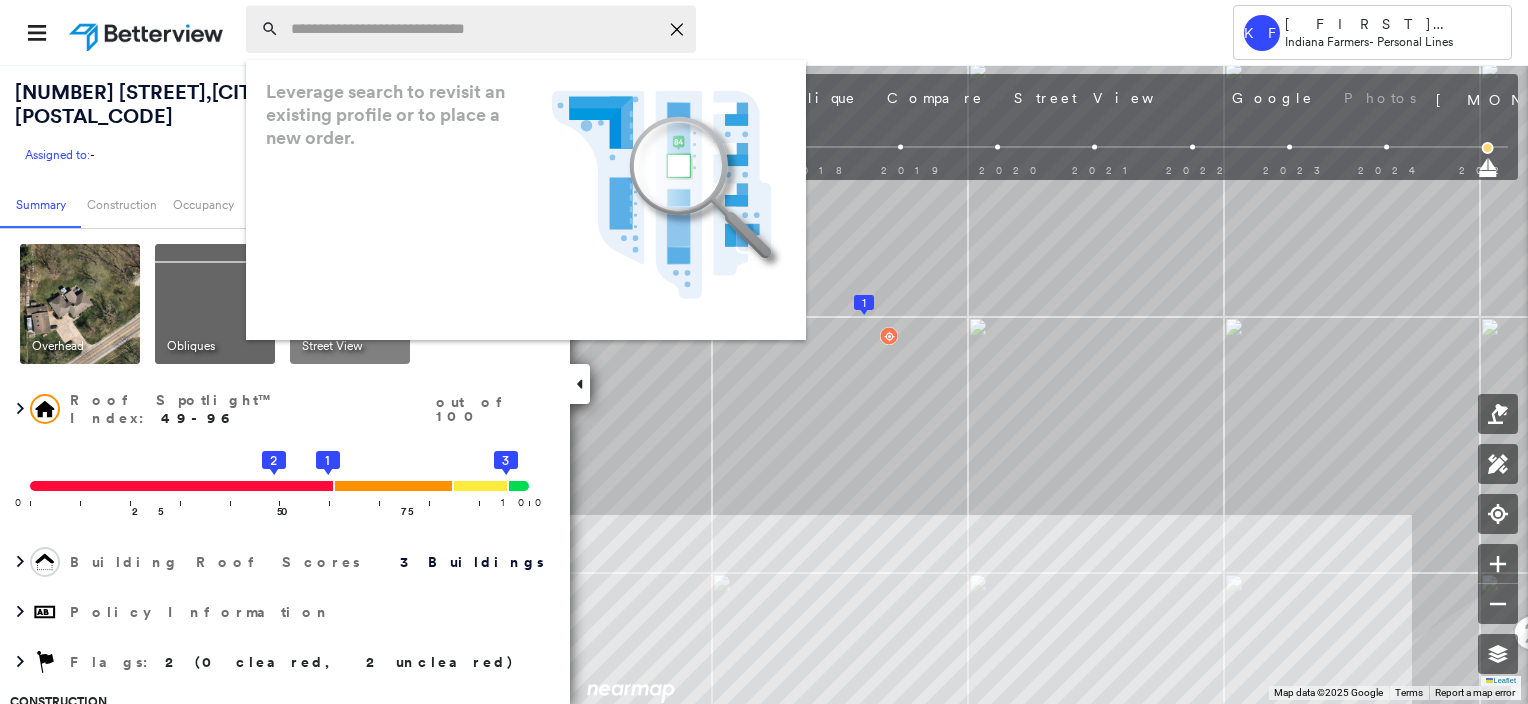 paste on "**********" 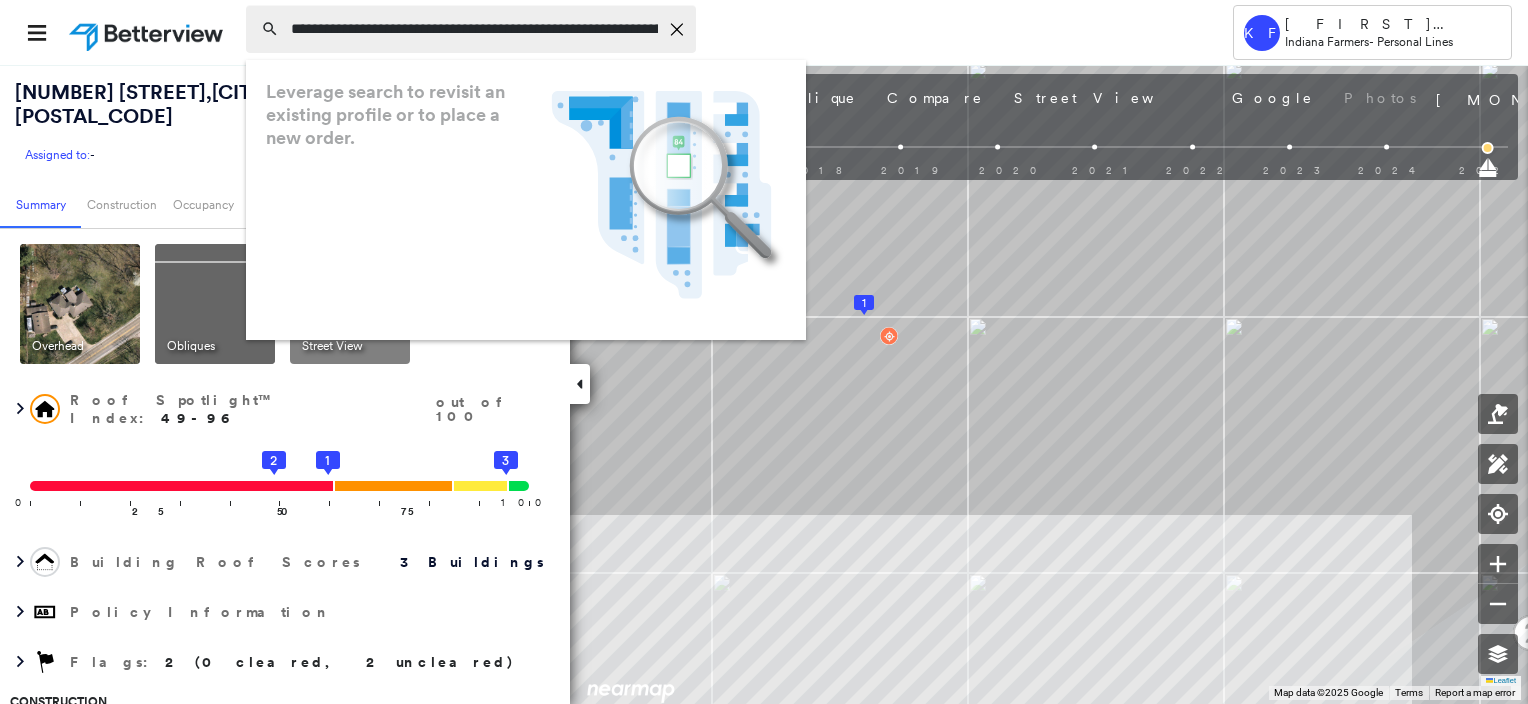 scroll, scrollTop: 0, scrollLeft: 375, axis: horizontal 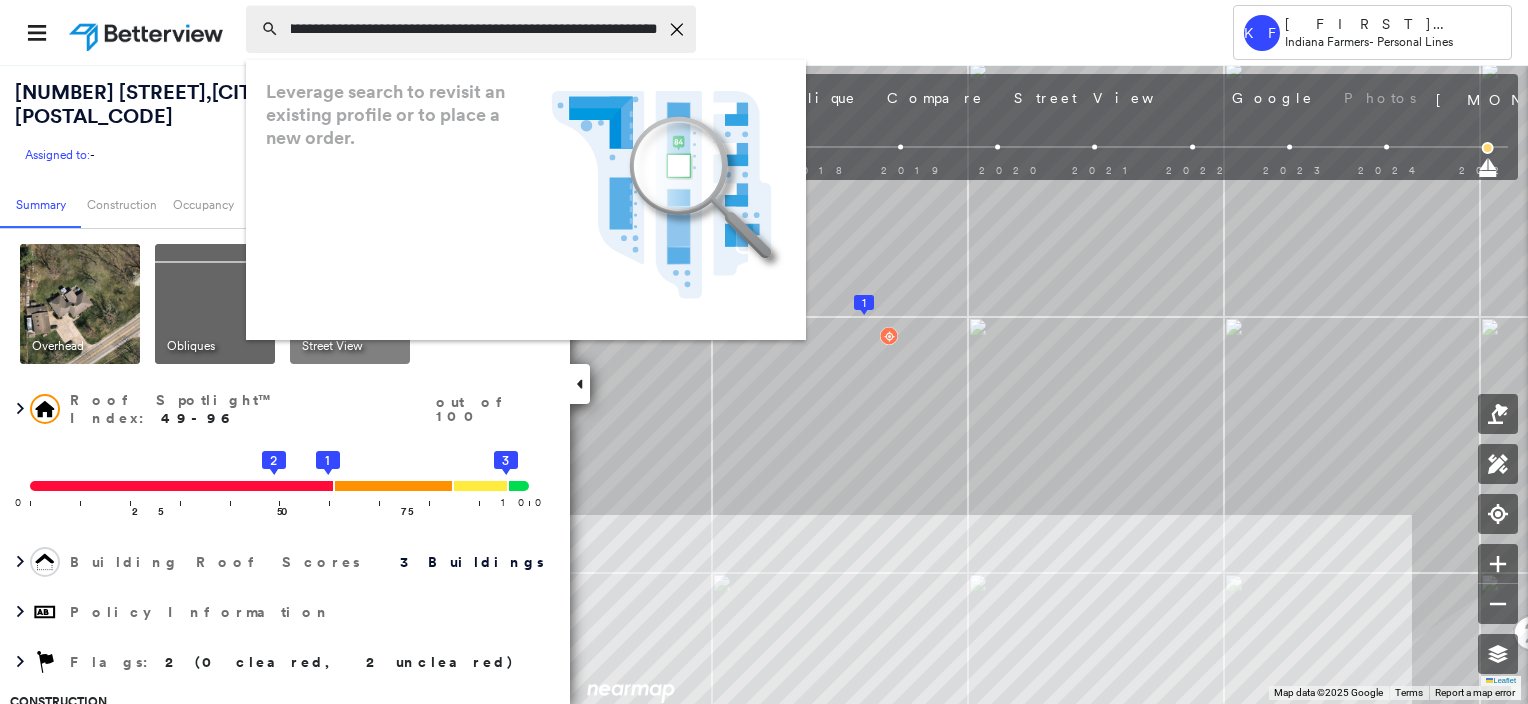 type on "**********" 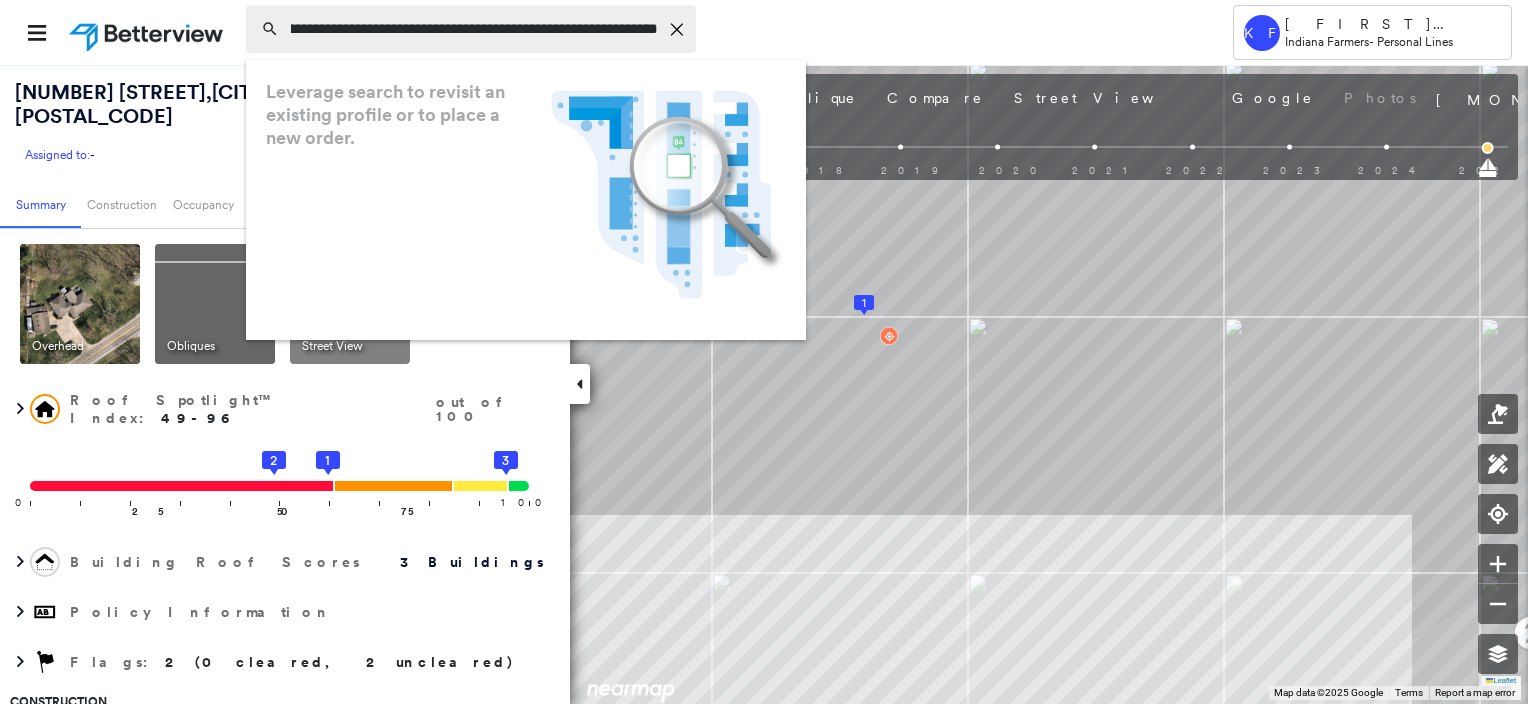 scroll, scrollTop: 0, scrollLeft: 0, axis: both 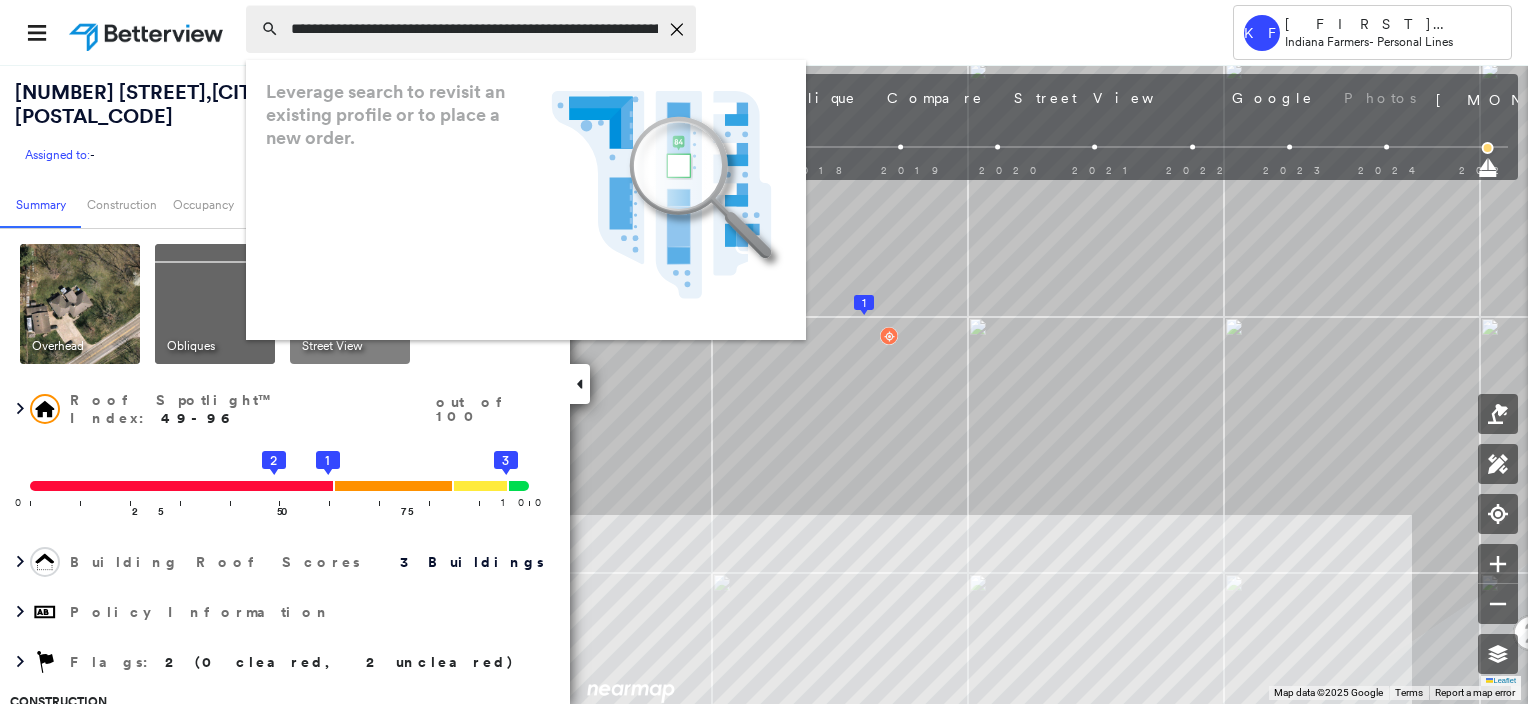 click on "**********" at bounding box center [471, 29] 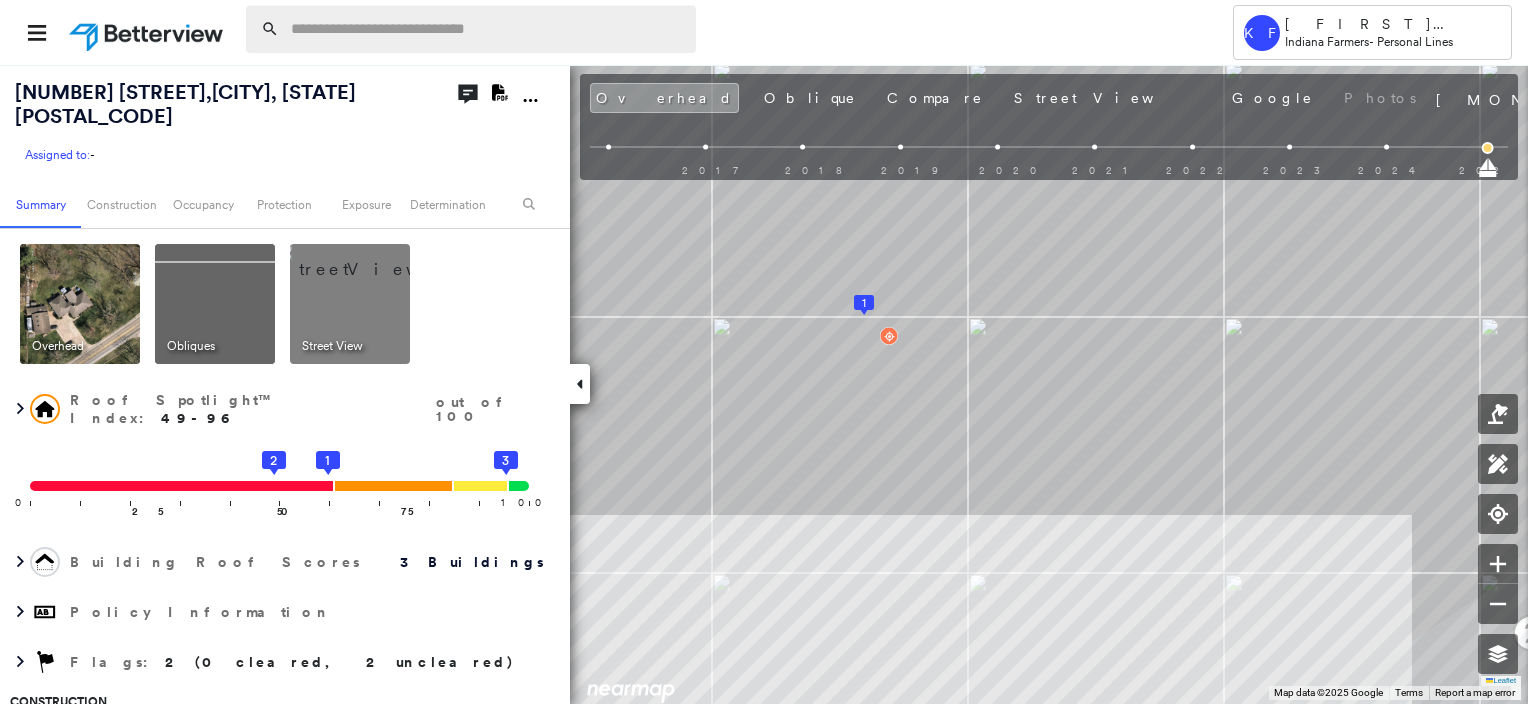 click at bounding box center [487, 29] 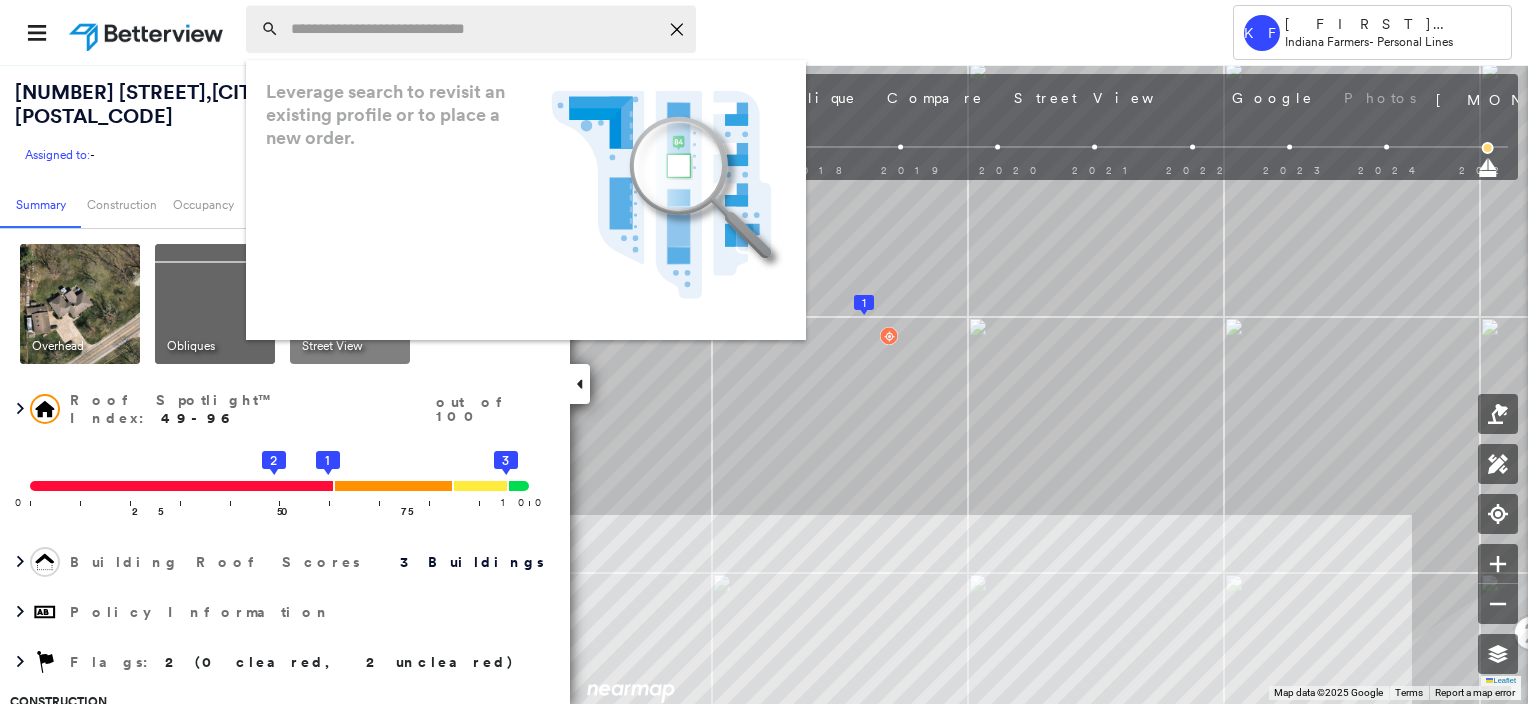 paste on "**********" 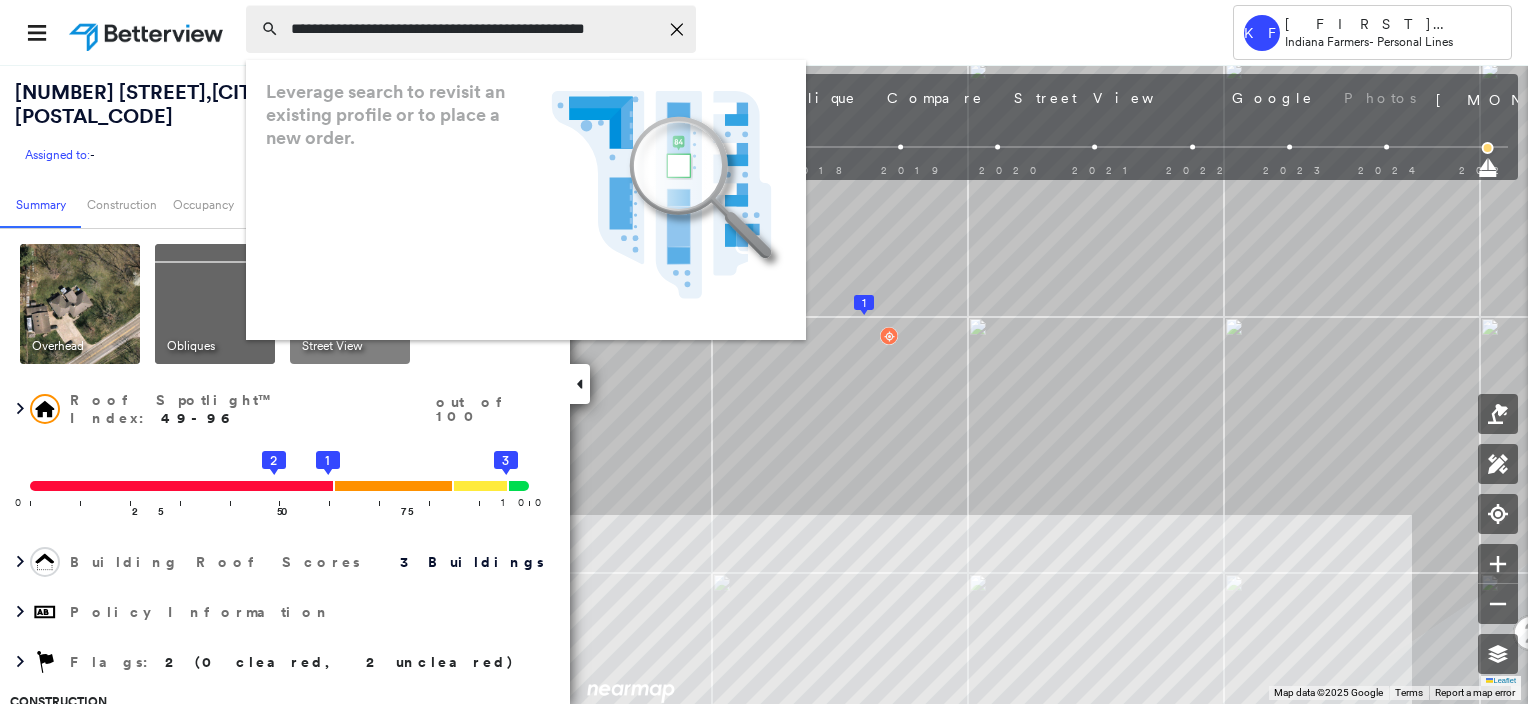 scroll, scrollTop: 0, scrollLeft: 41, axis: horizontal 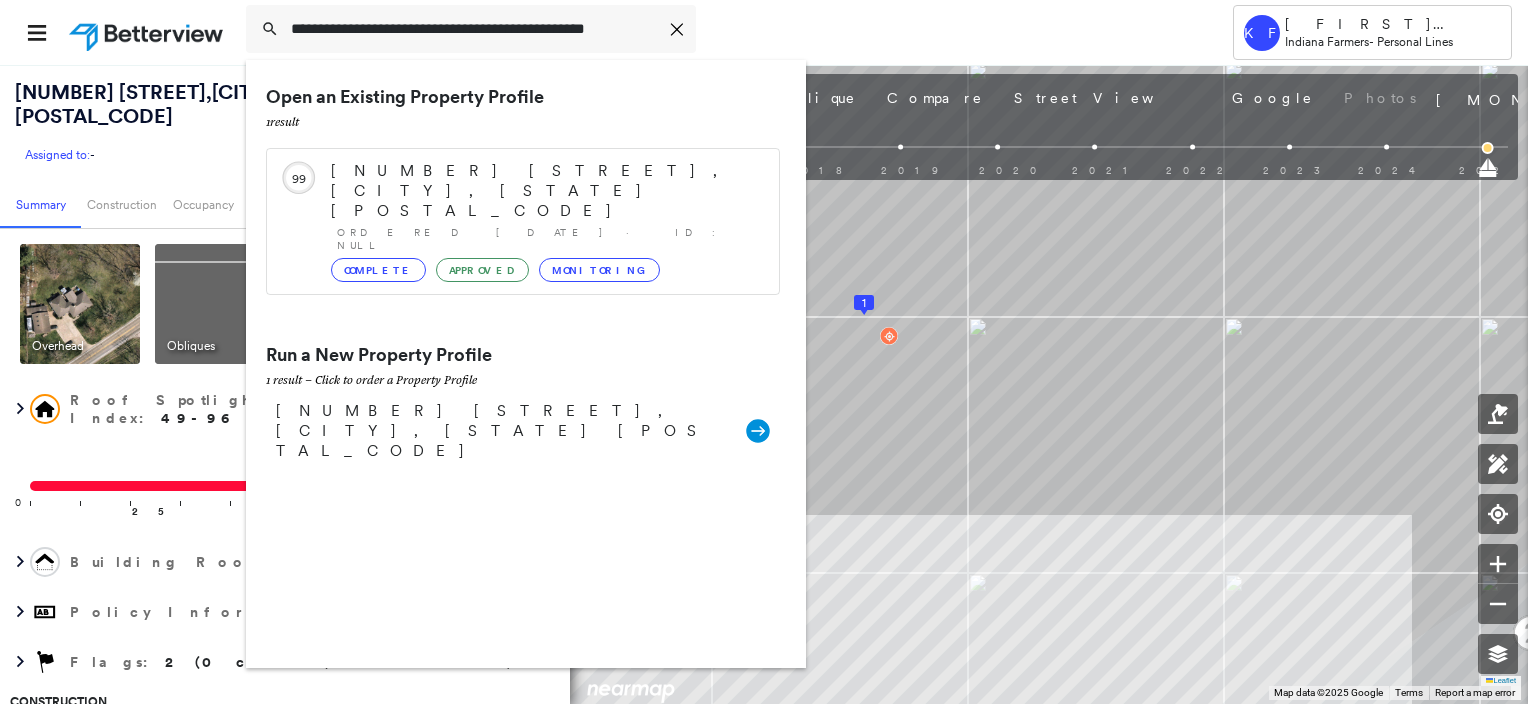 type on "**********" 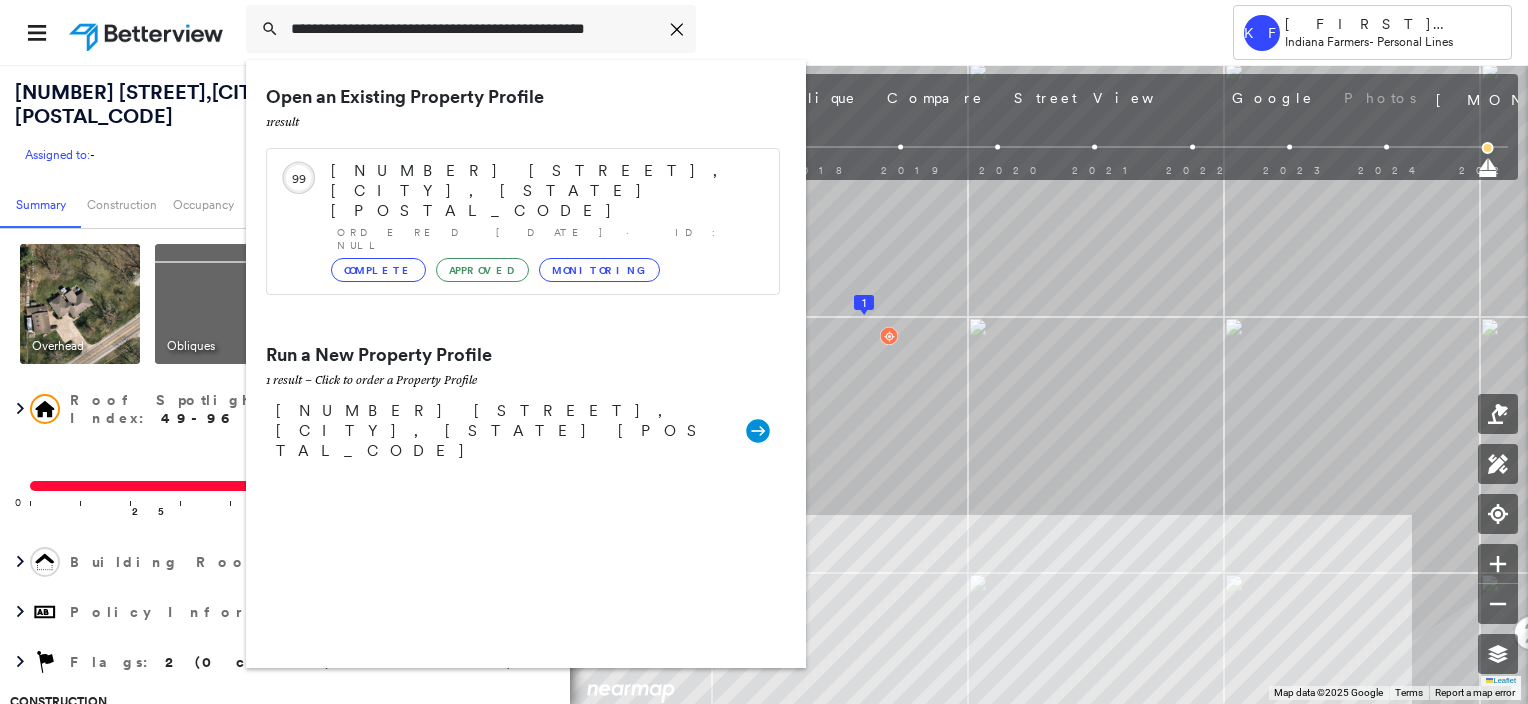 scroll, scrollTop: 0, scrollLeft: 0, axis: both 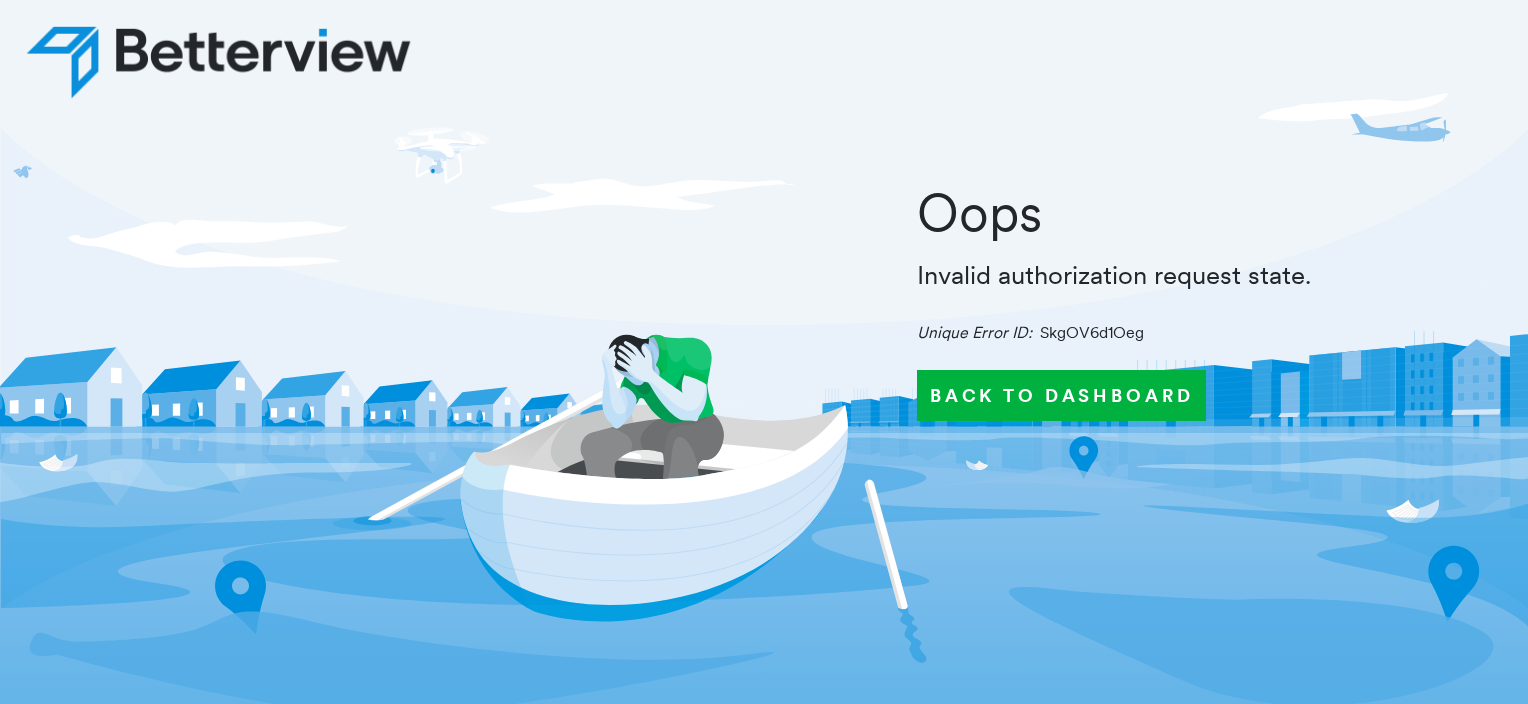 click on "Back to Dashboard" at bounding box center (1062, 395) 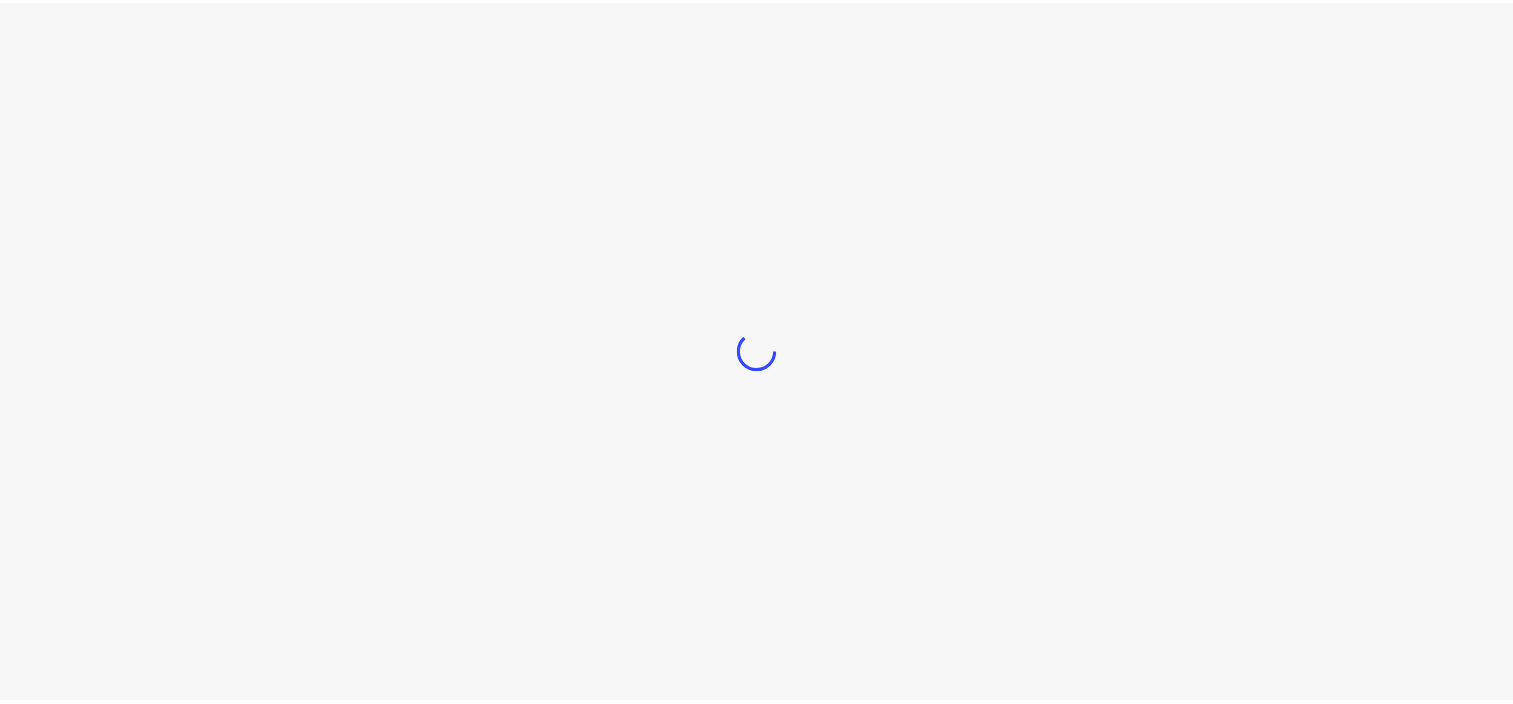 scroll, scrollTop: 0, scrollLeft: 0, axis: both 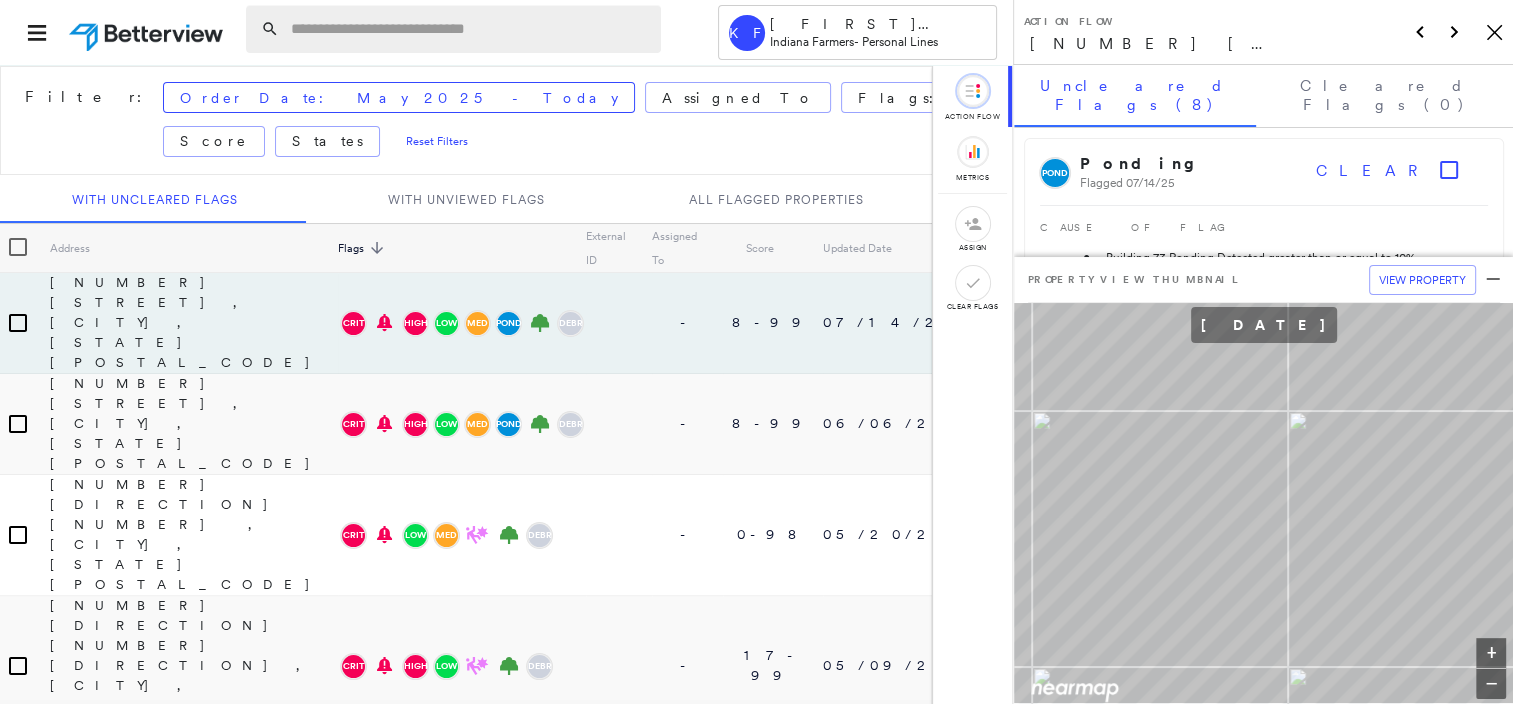 click at bounding box center [470, 29] 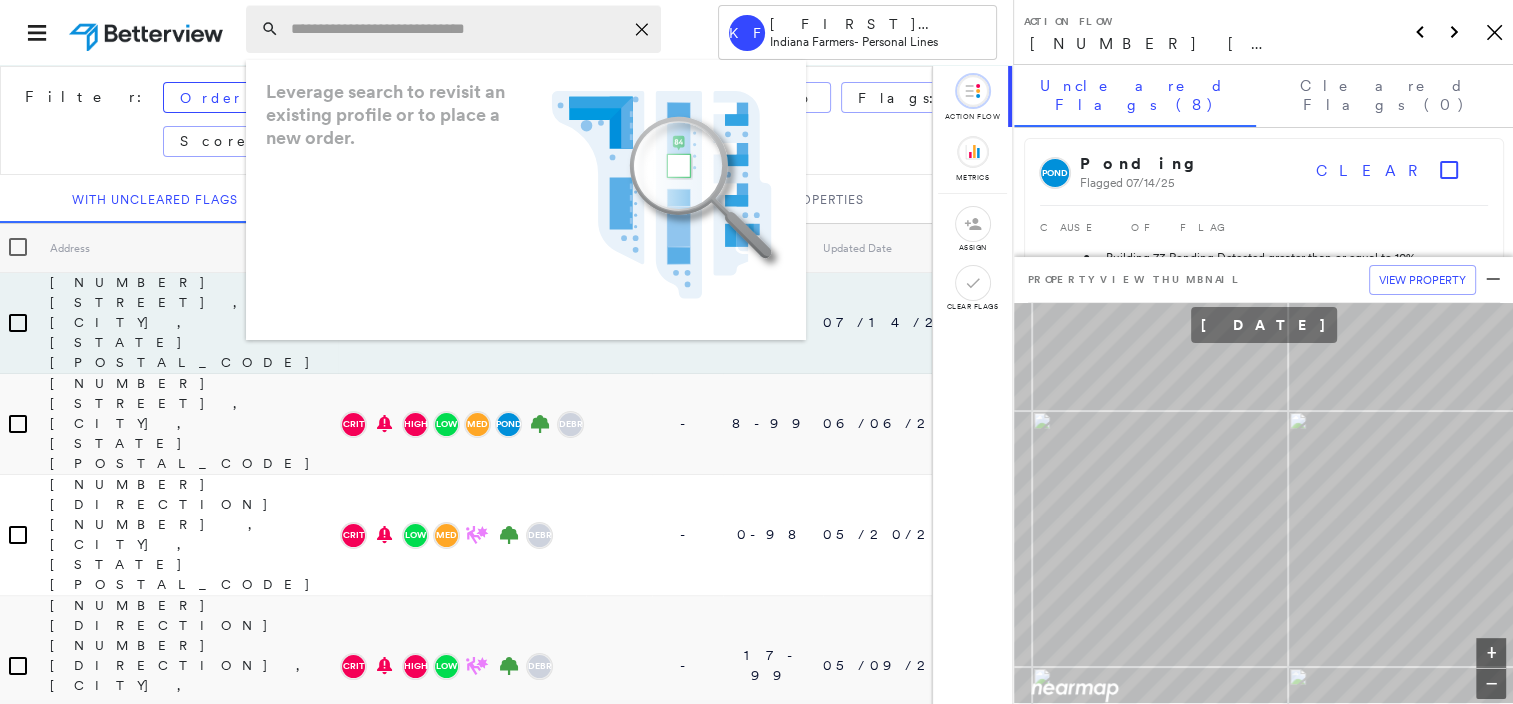 paste on "**********" 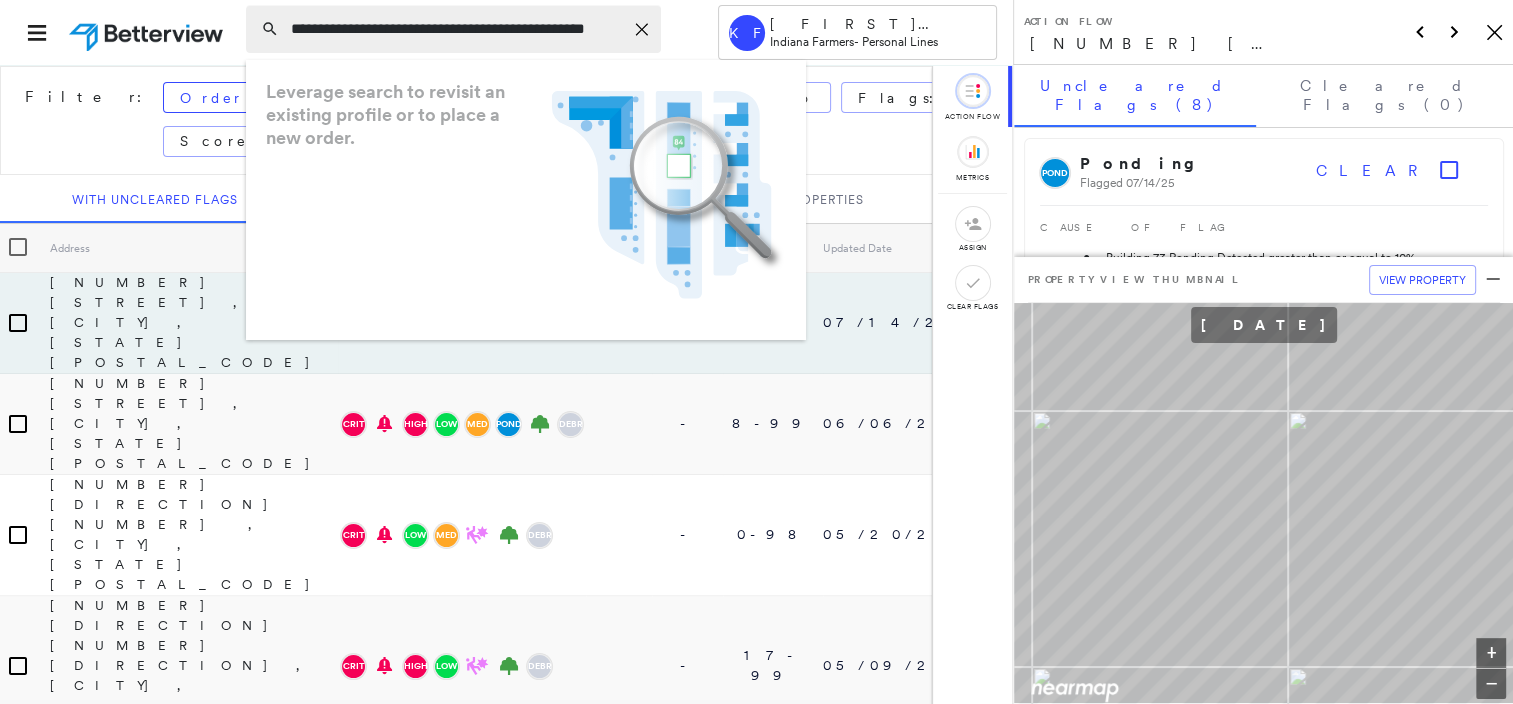 scroll, scrollTop: 0, scrollLeft: 76, axis: horizontal 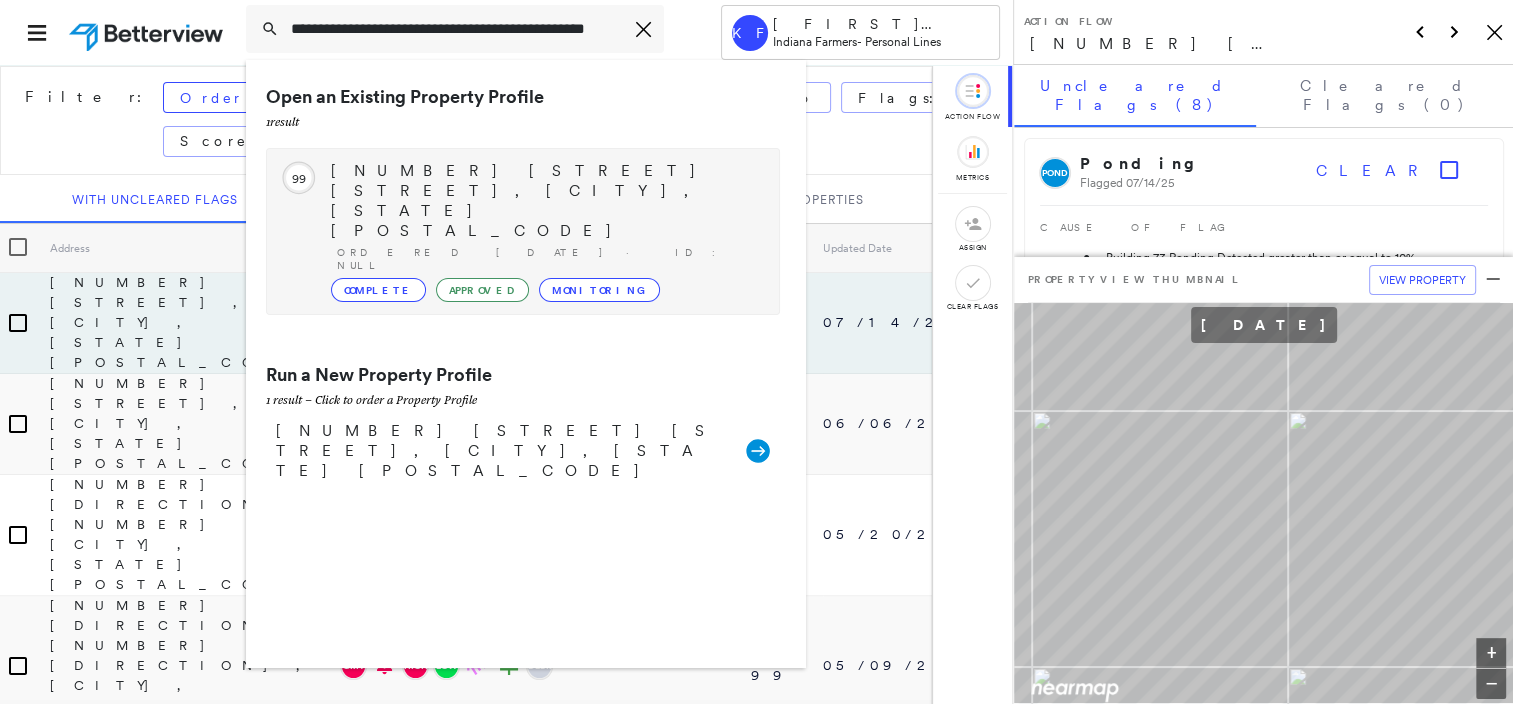 type on "**********" 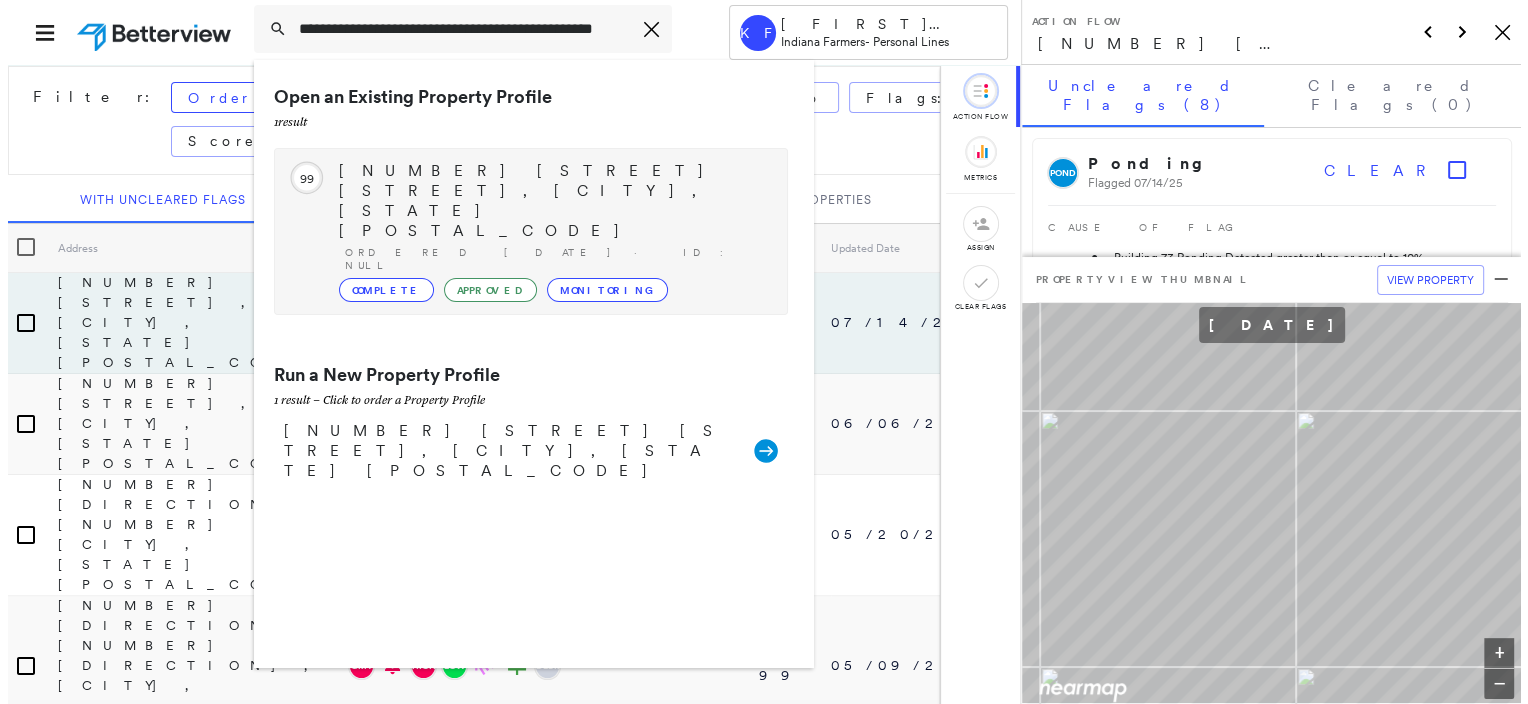 scroll, scrollTop: 0, scrollLeft: 0, axis: both 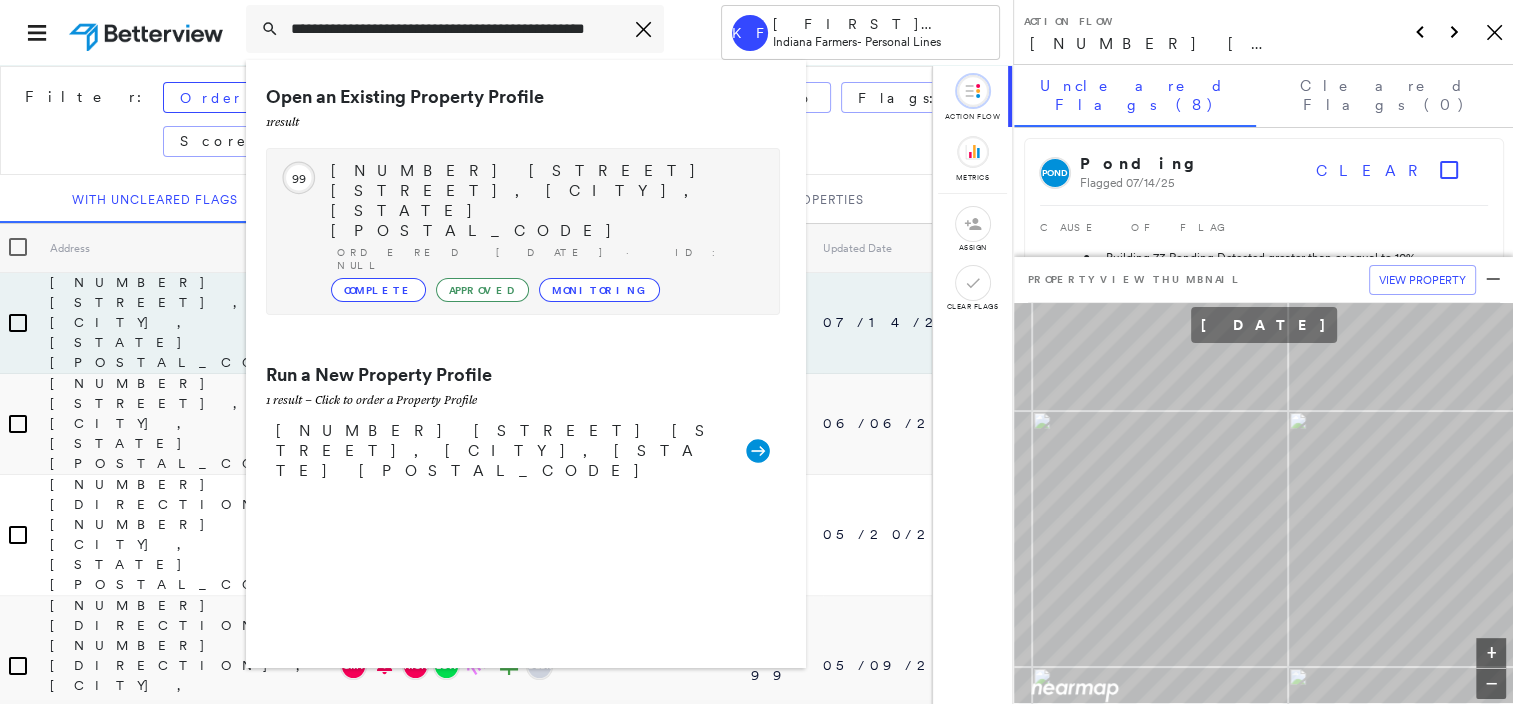 click on "374 S Strawberry Hall Rd, Wheatland, IN 47597 Ordered 08/30/24 · ID: null Complete Approved Monitoring" at bounding box center [545, 231] 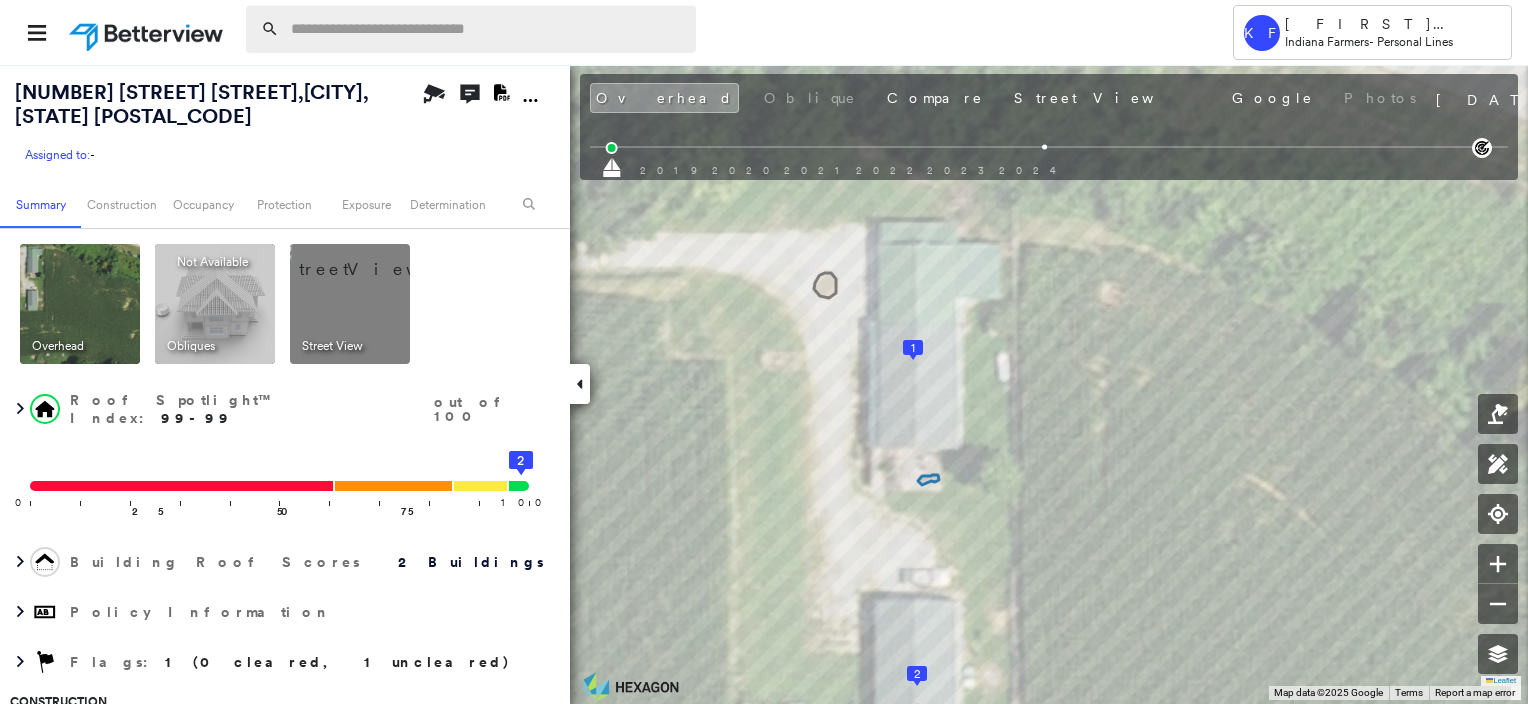click at bounding box center (487, 29) 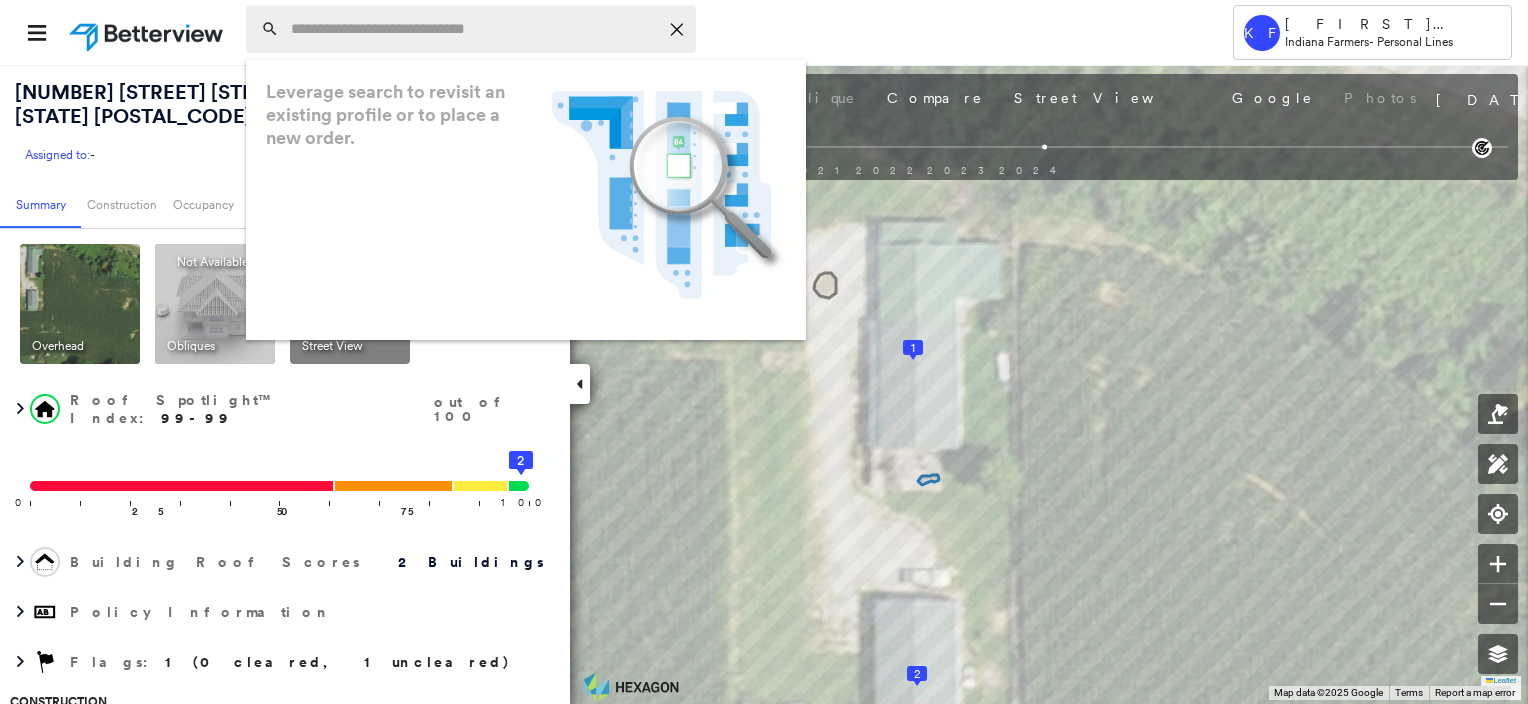 paste on "**********" 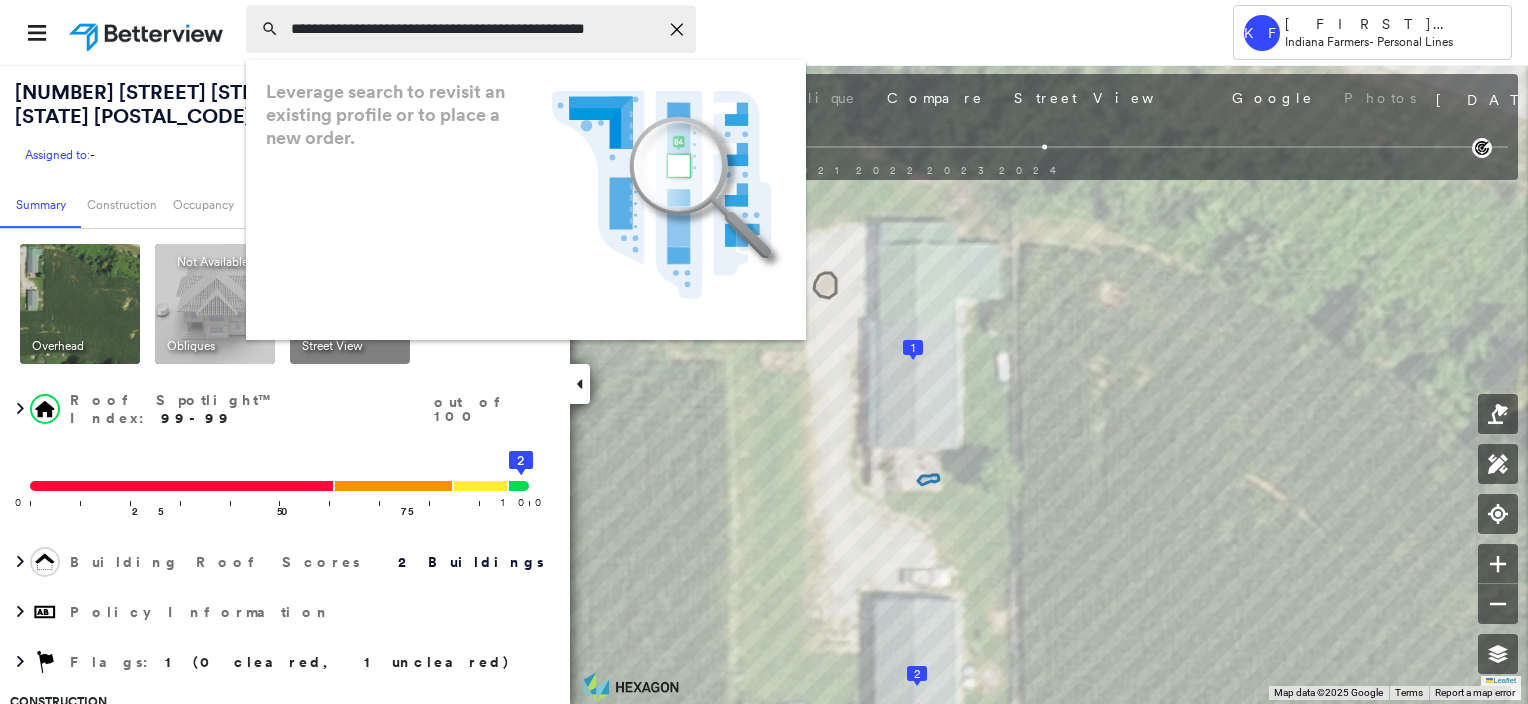 scroll, scrollTop: 0, scrollLeft: 41, axis: horizontal 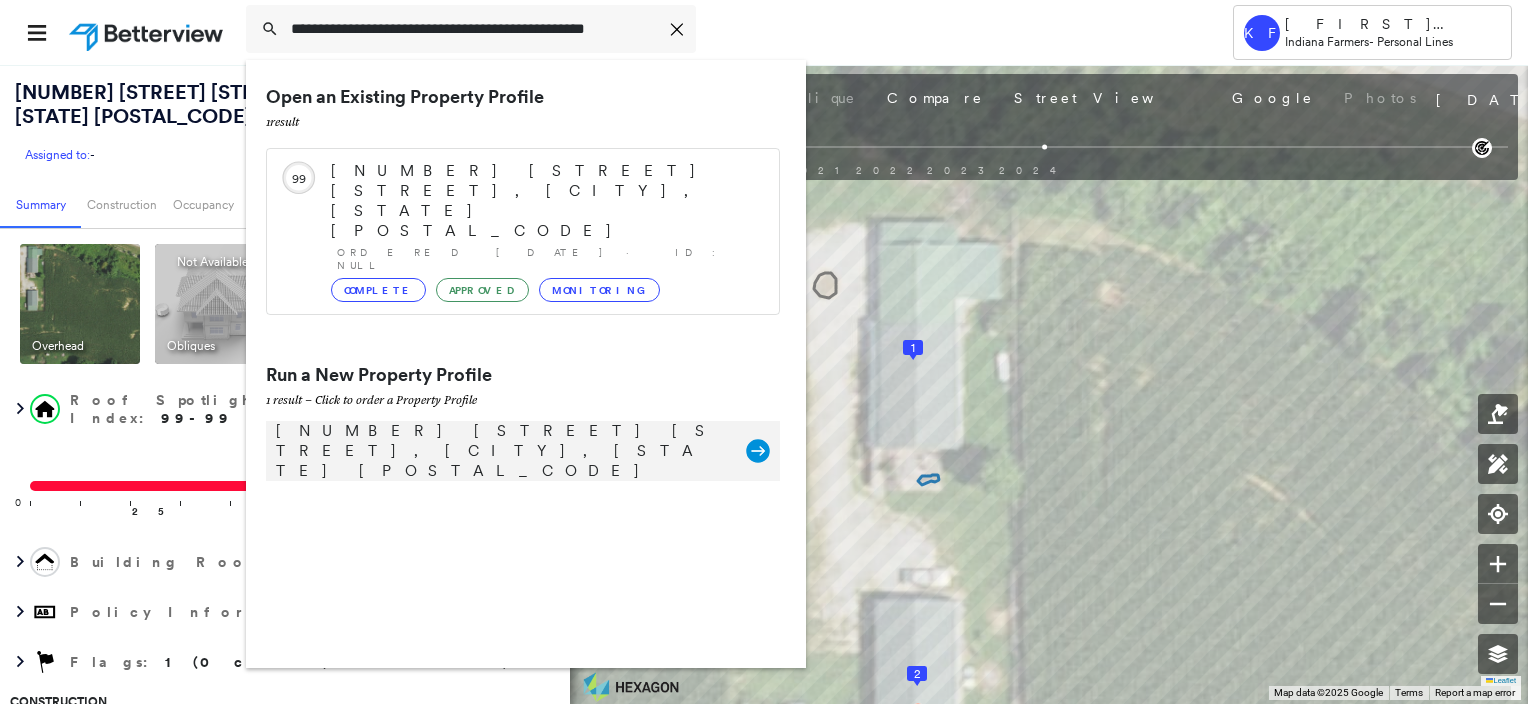 type on "**********" 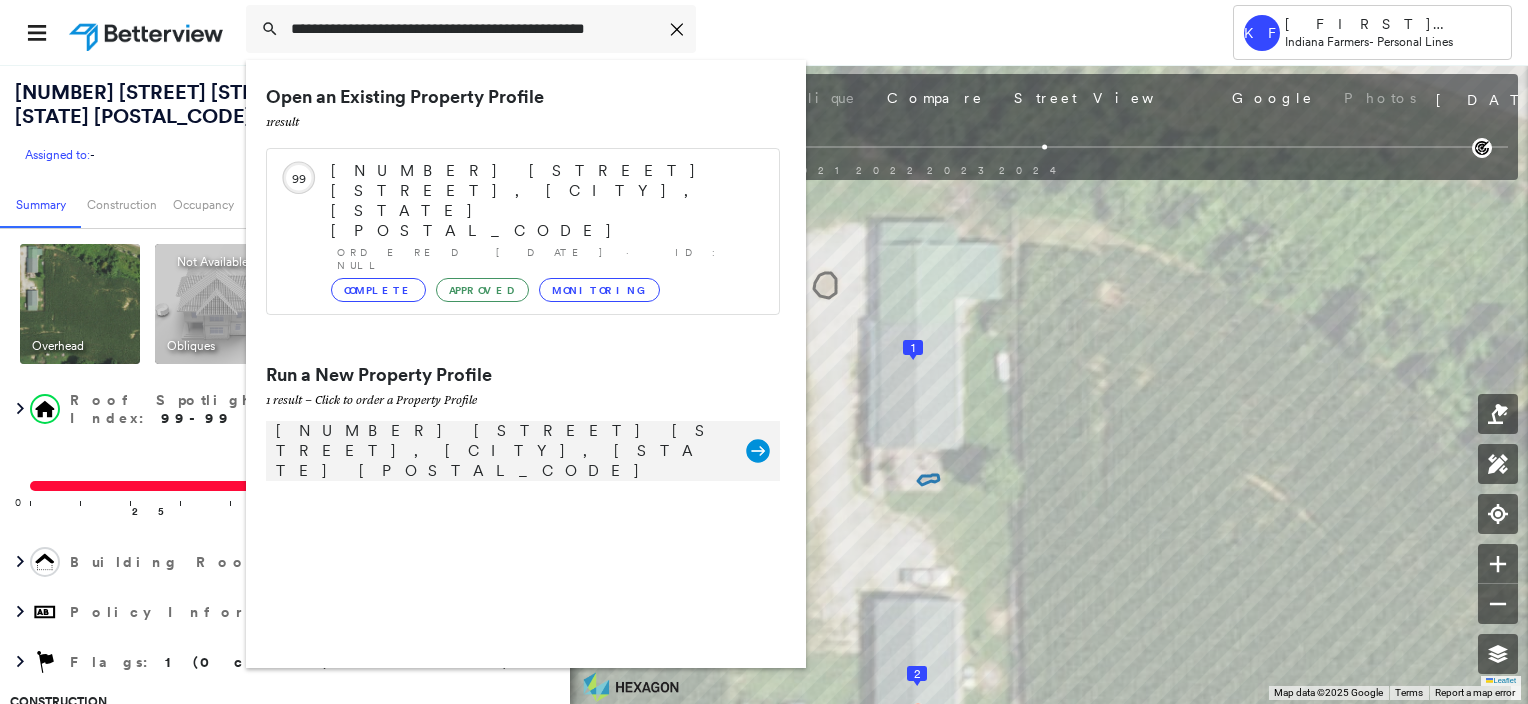 scroll, scrollTop: 0, scrollLeft: 0, axis: both 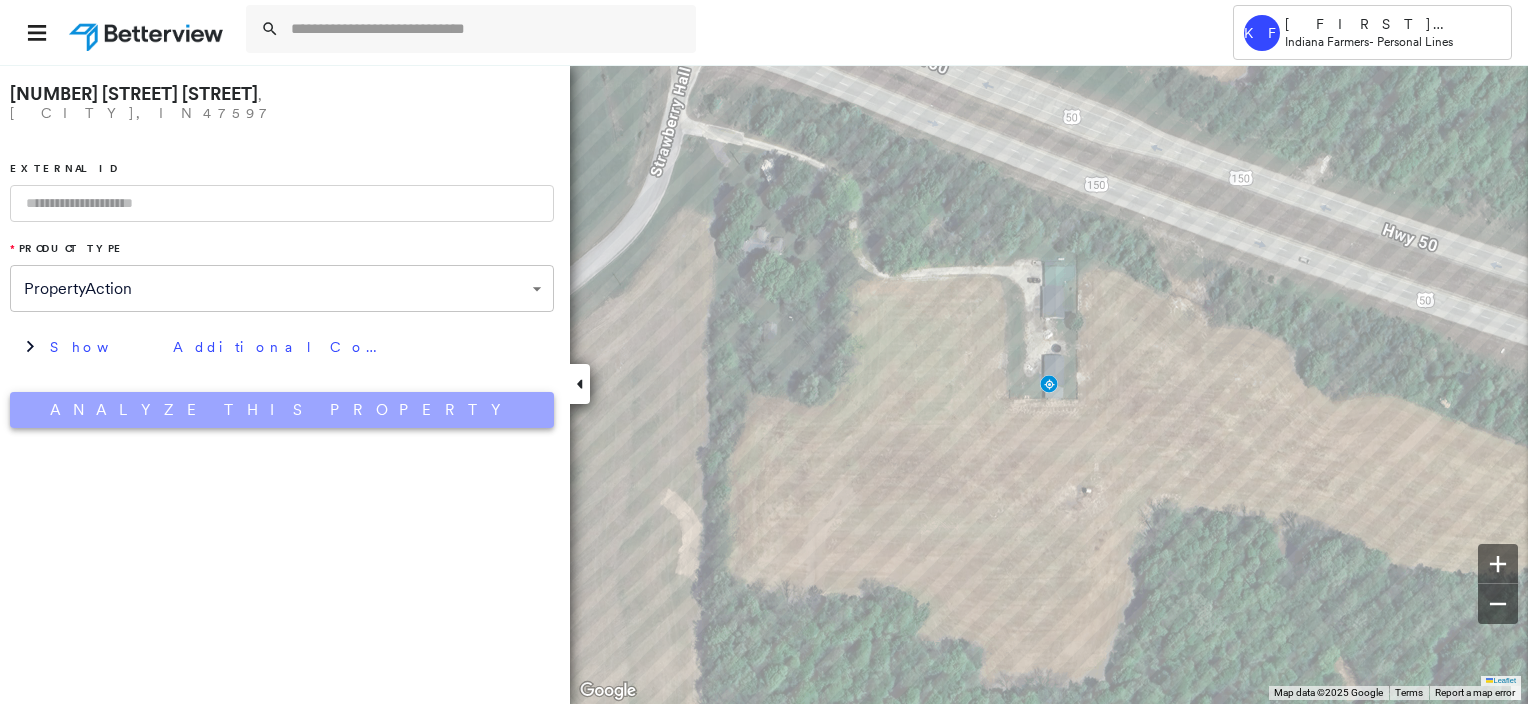 click on "Analyze This Property" at bounding box center (282, 410) 